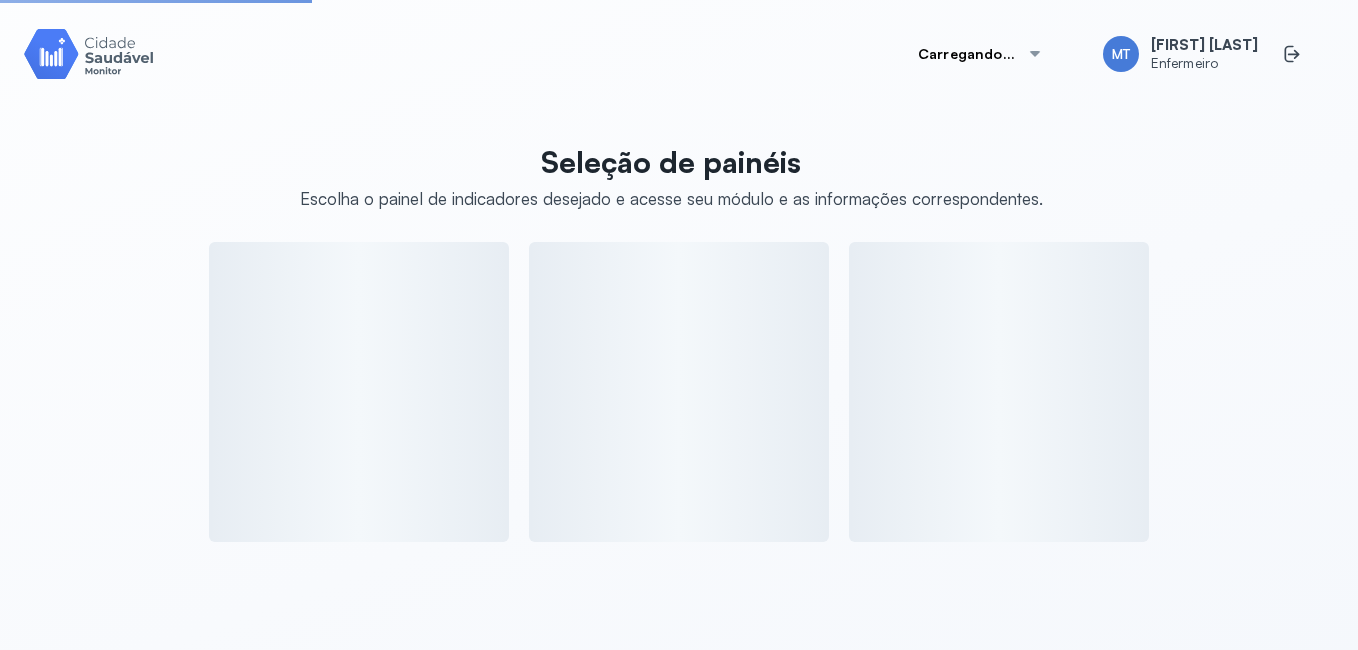 scroll, scrollTop: 0, scrollLeft: 0, axis: both 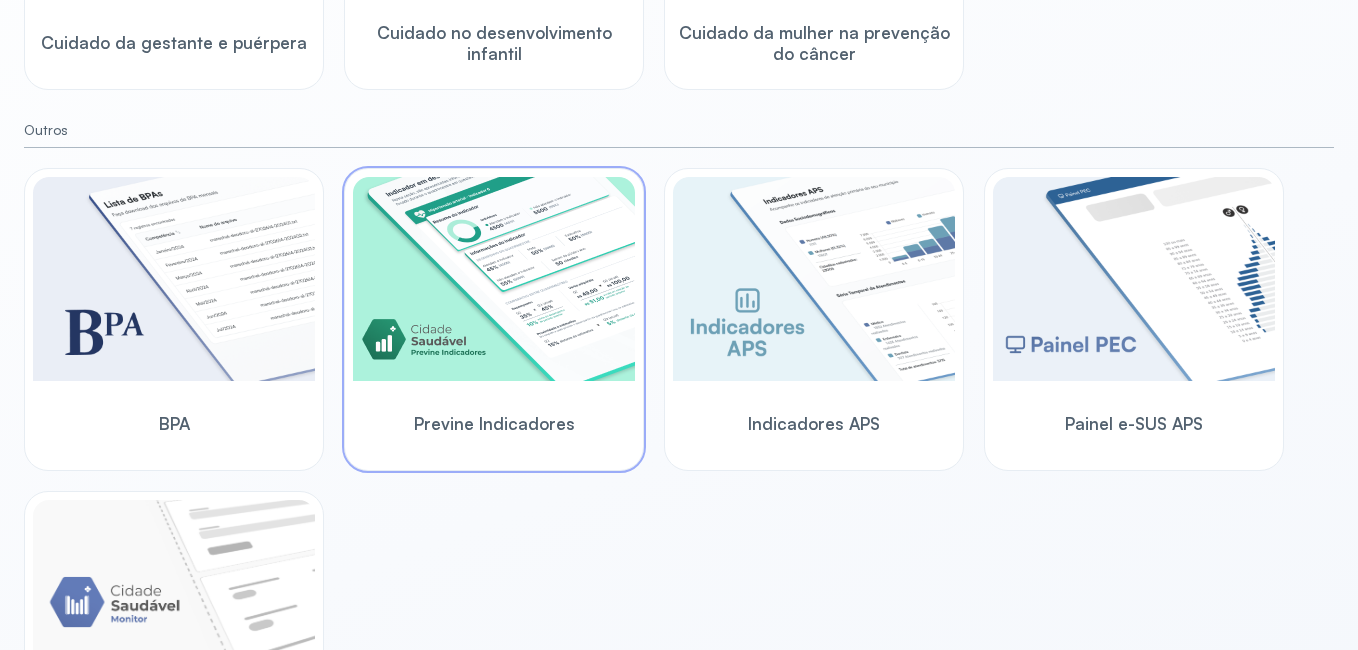 click at bounding box center (494, 279) 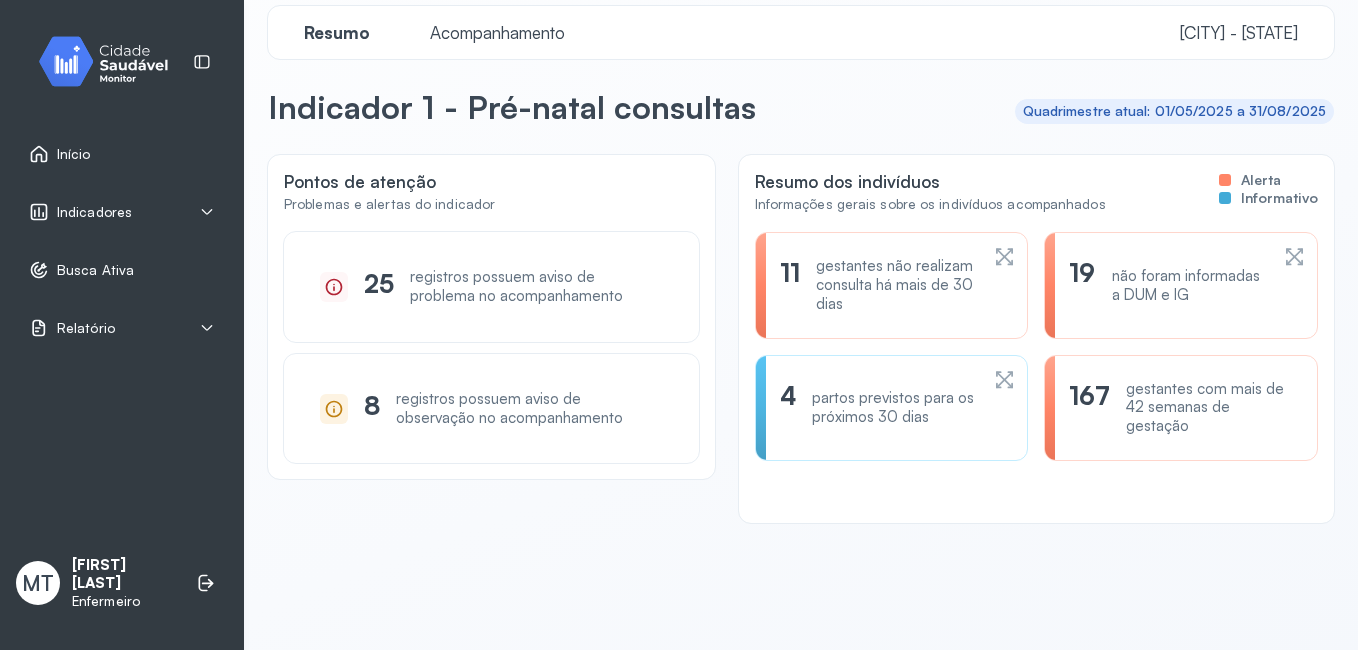 scroll, scrollTop: 0, scrollLeft: 0, axis: both 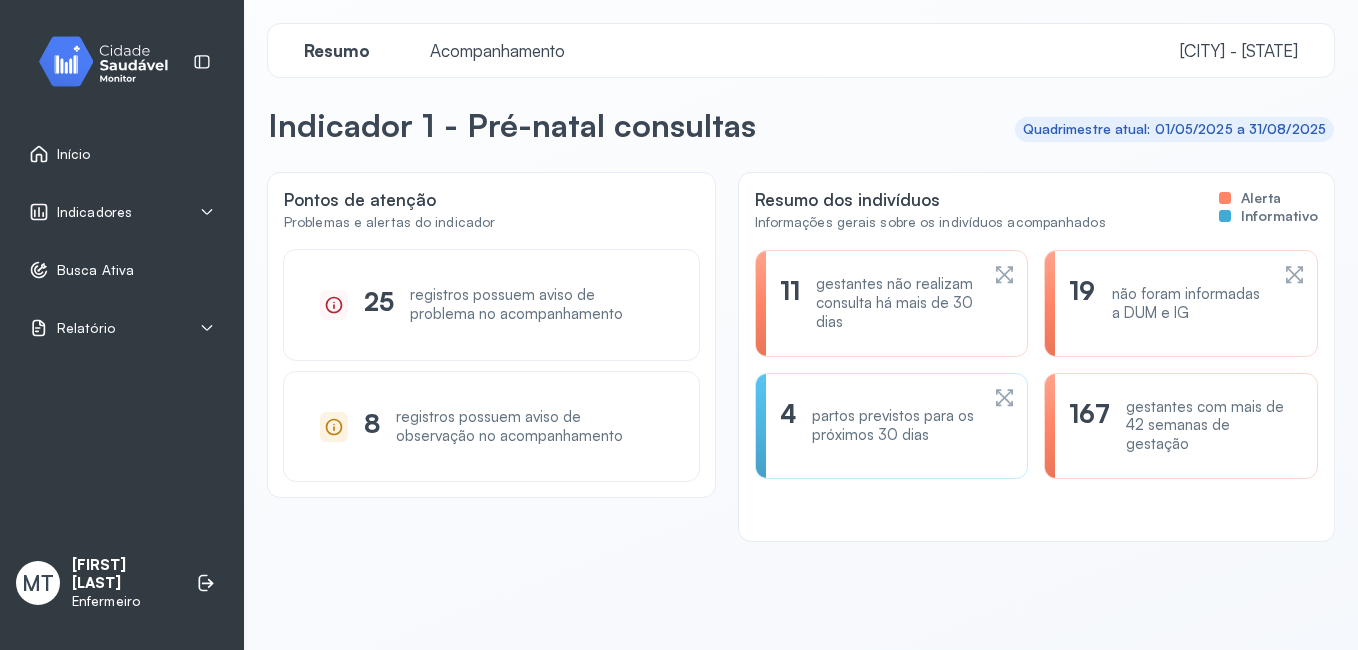click on "Acompanhamento" at bounding box center (497, 50) 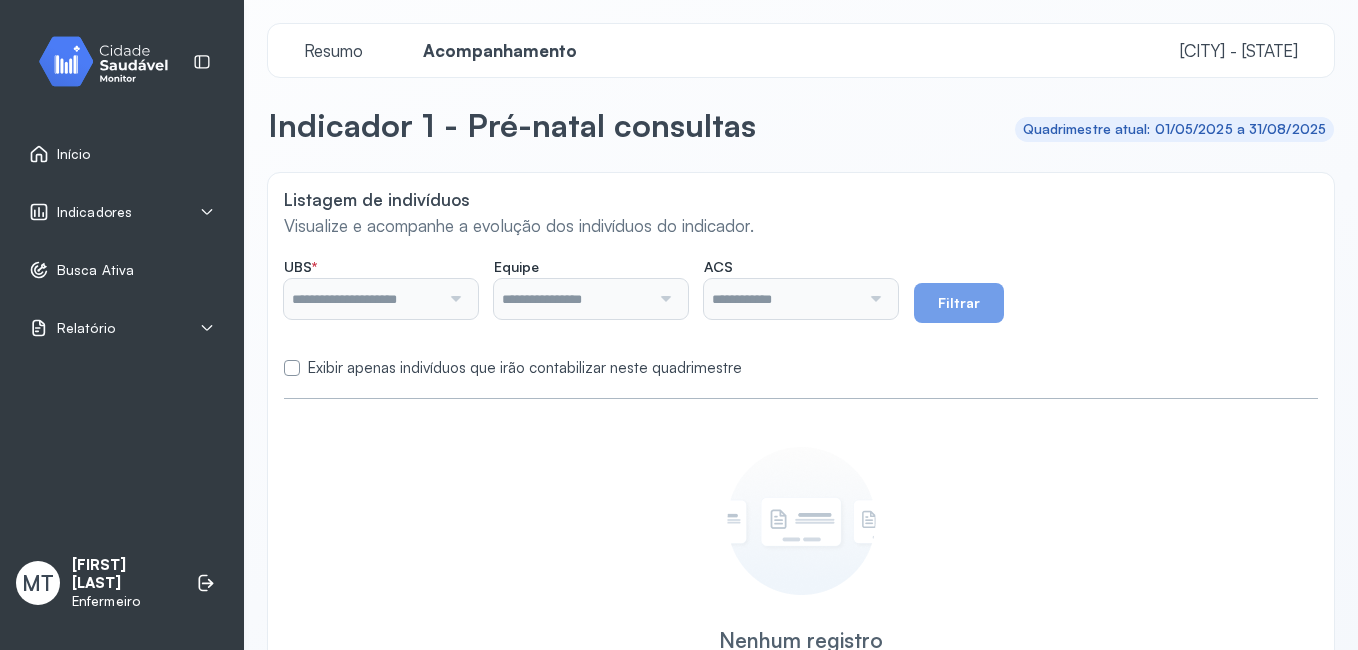 type on "**********" 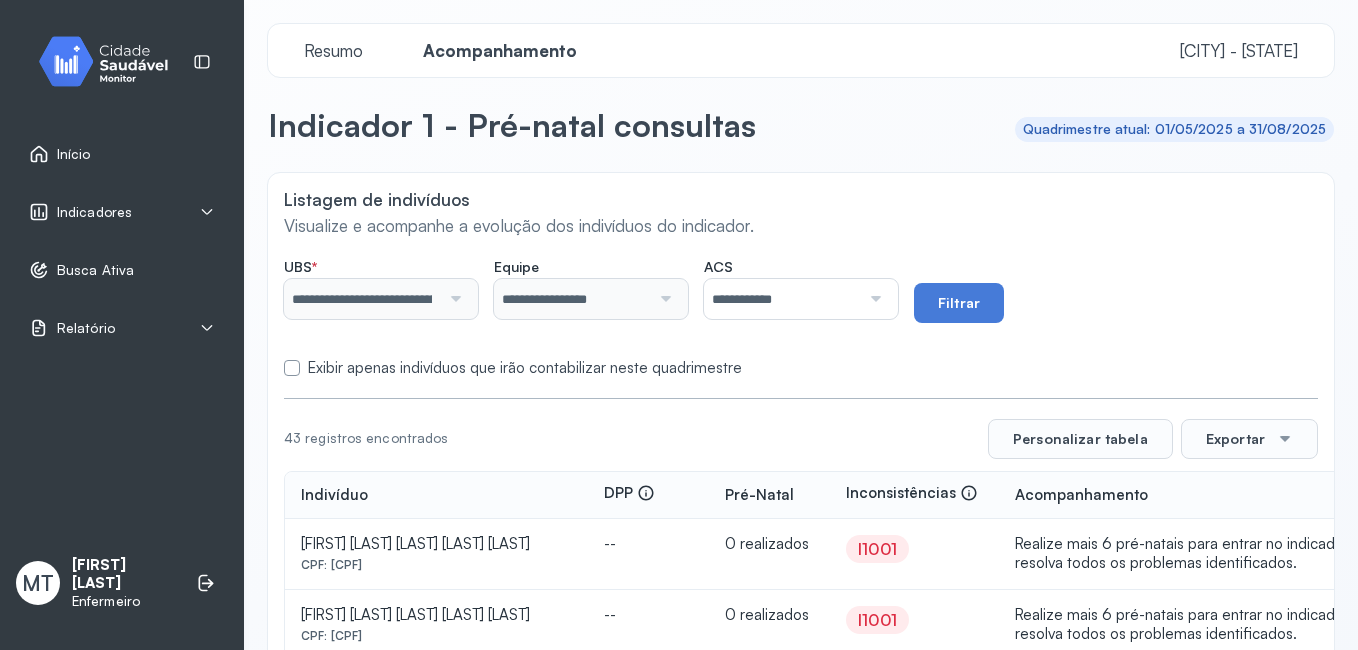 click at bounding box center (873, 299) 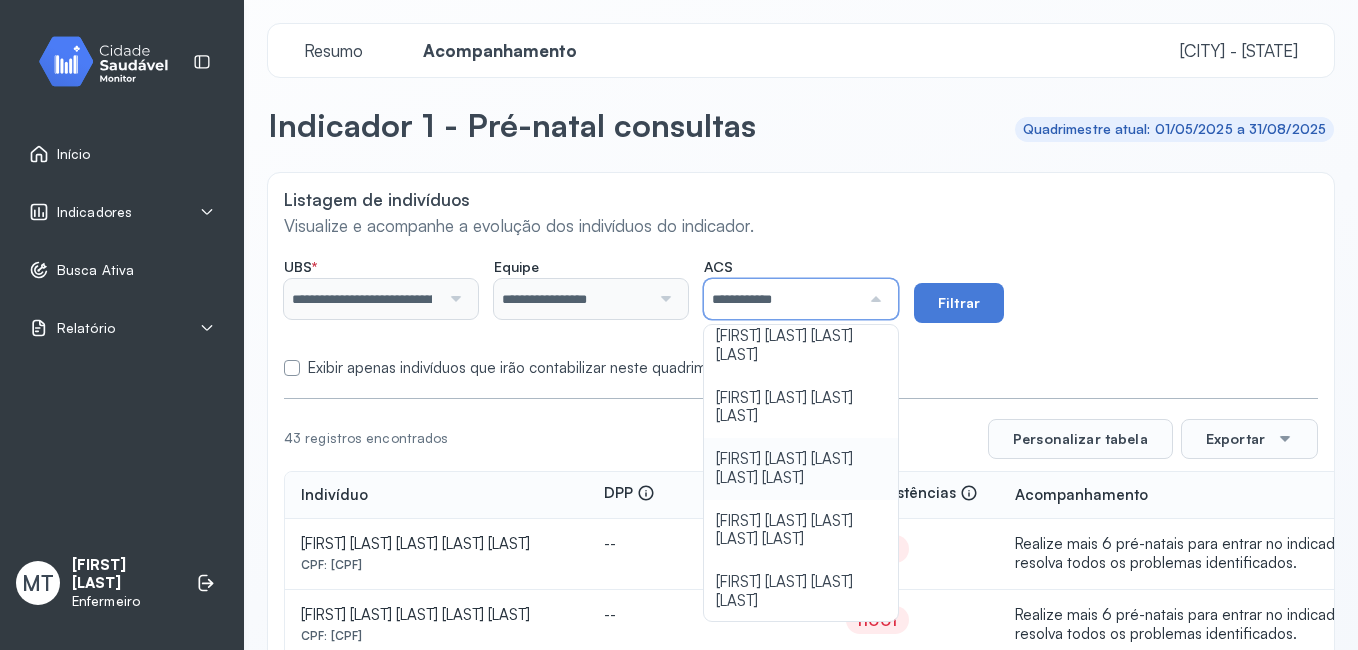 scroll, scrollTop: 258, scrollLeft: 0, axis: vertical 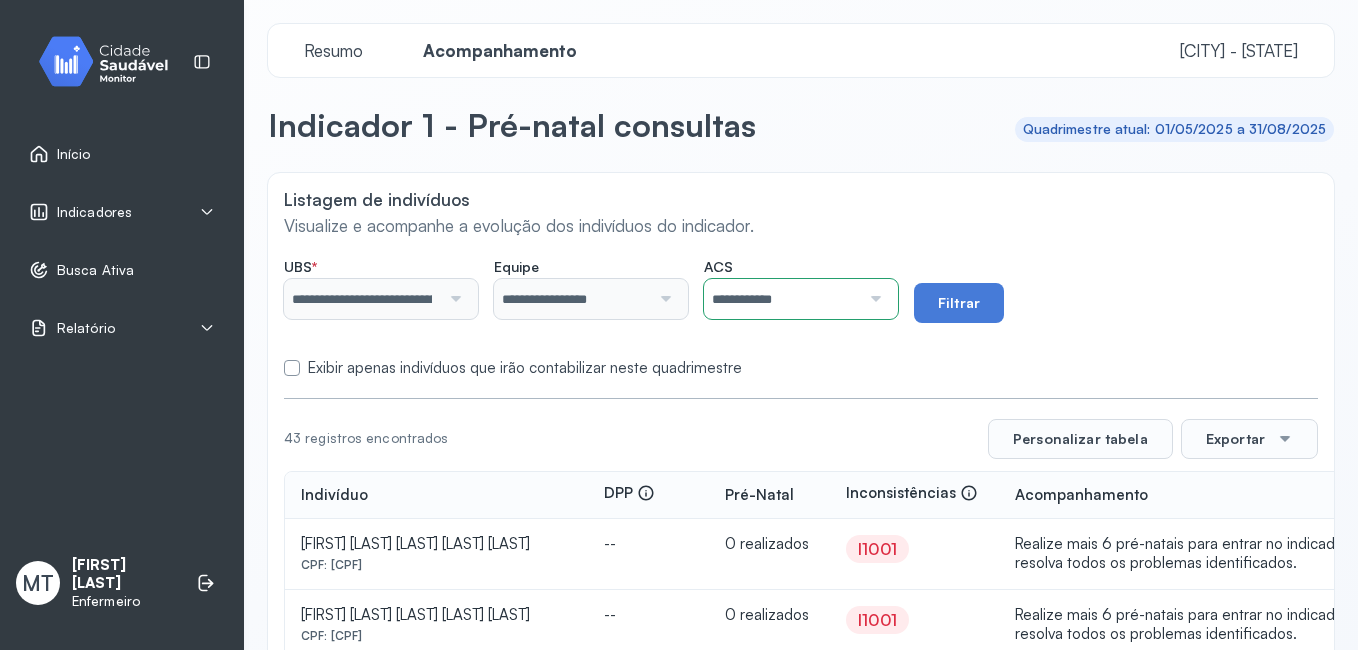 click at bounding box center (873, 299) 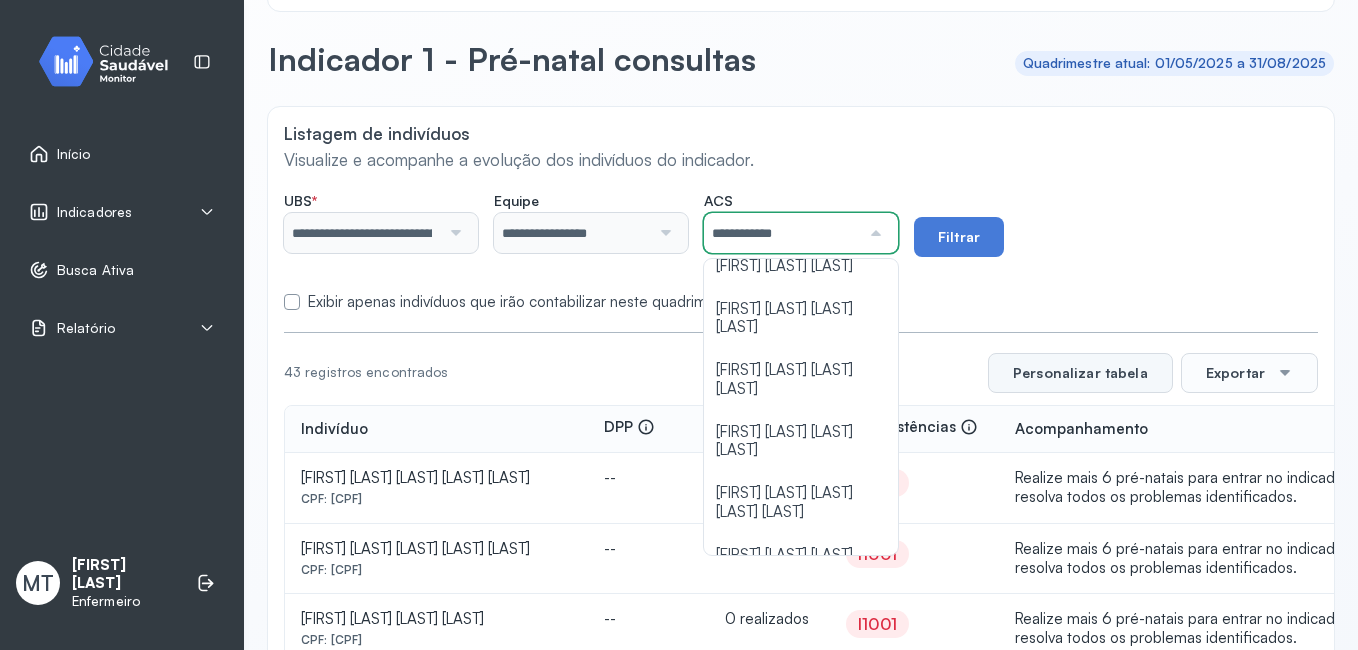 scroll, scrollTop: 100, scrollLeft: 0, axis: vertical 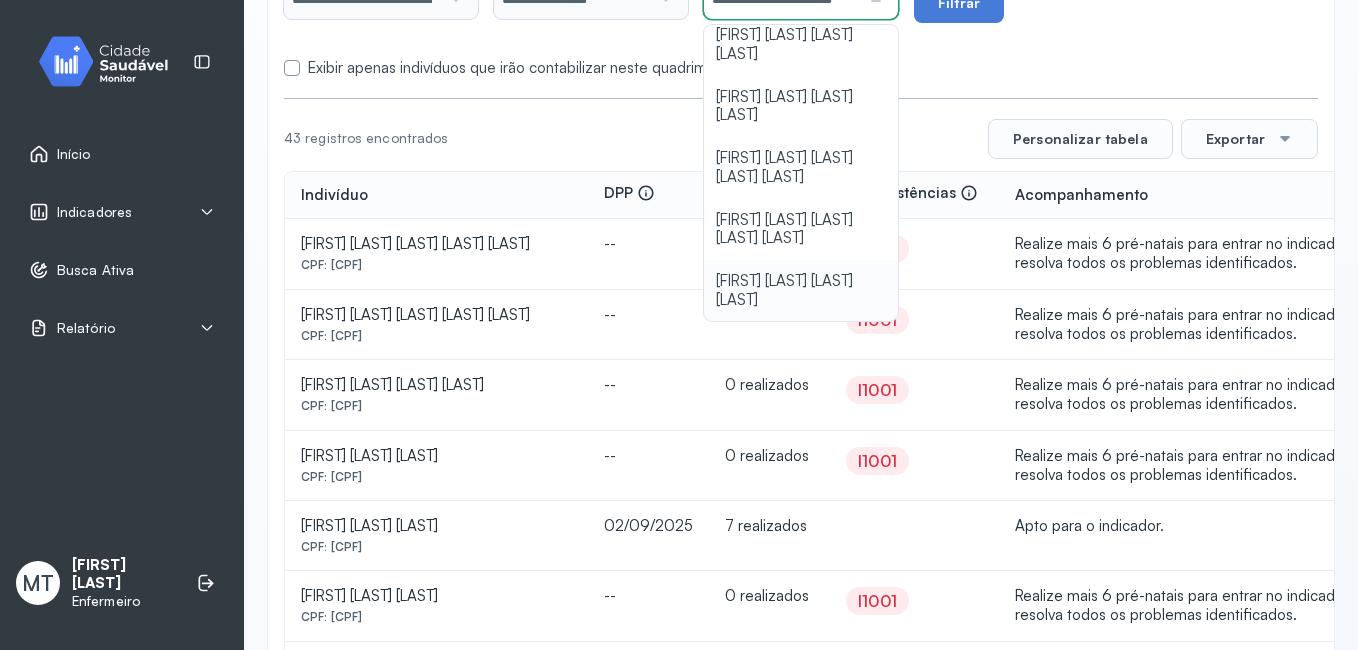 click on "**********" 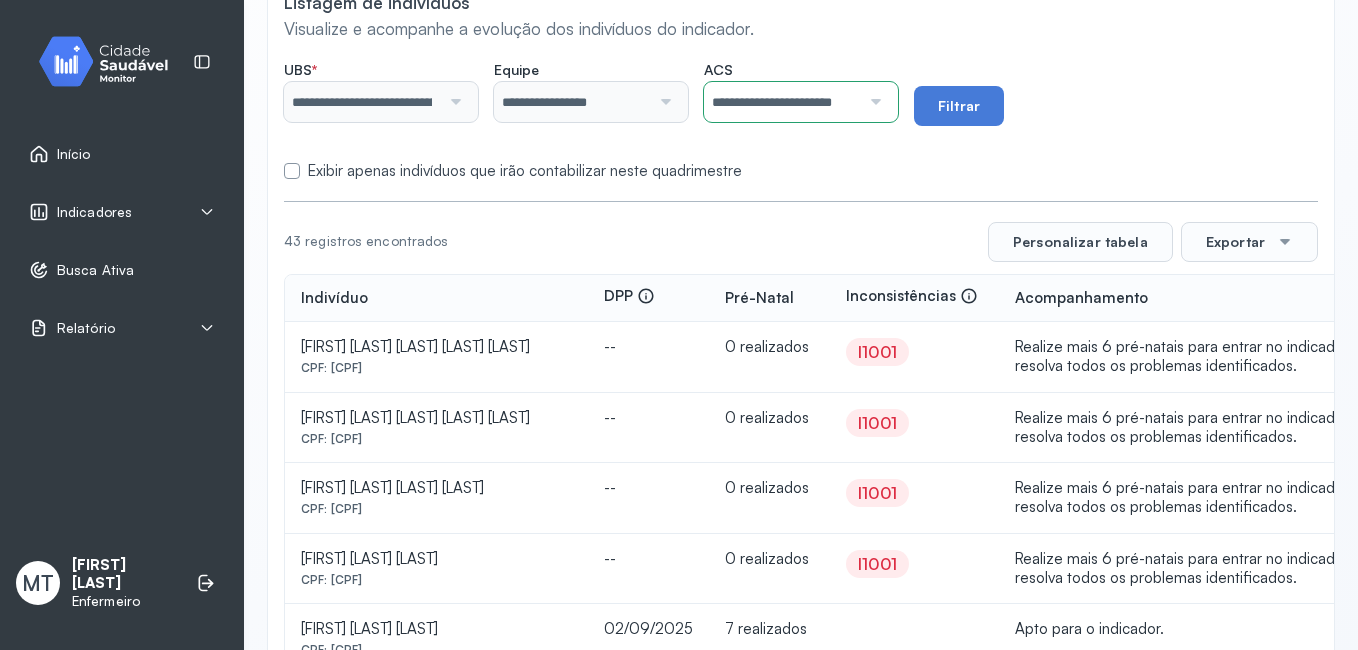 scroll, scrollTop: 0, scrollLeft: 0, axis: both 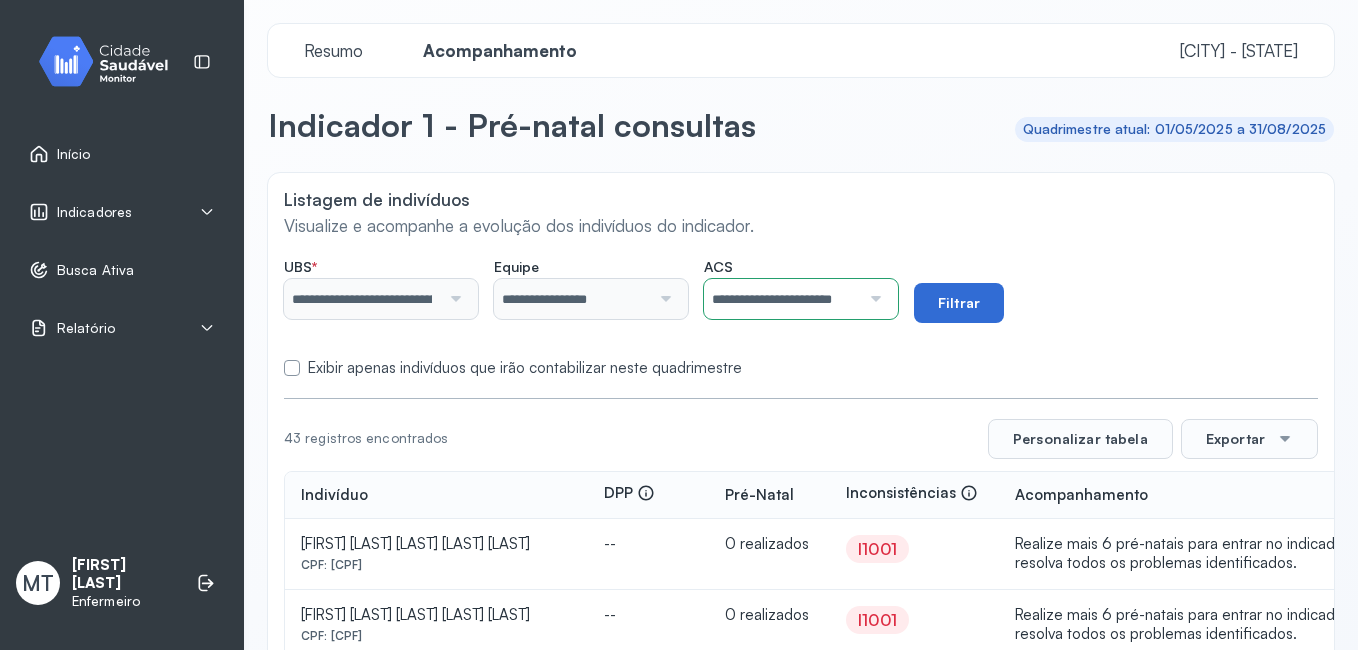 click on "Filtrar" at bounding box center [959, 303] 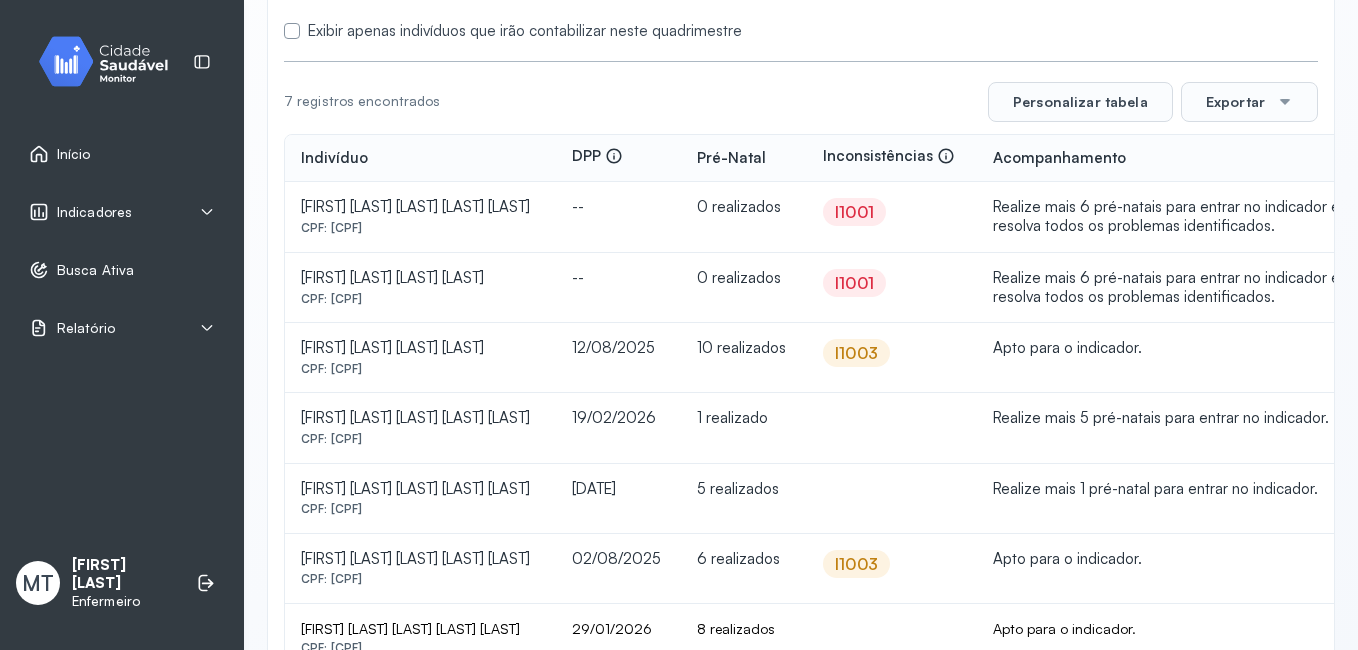 scroll, scrollTop: 437, scrollLeft: 0, axis: vertical 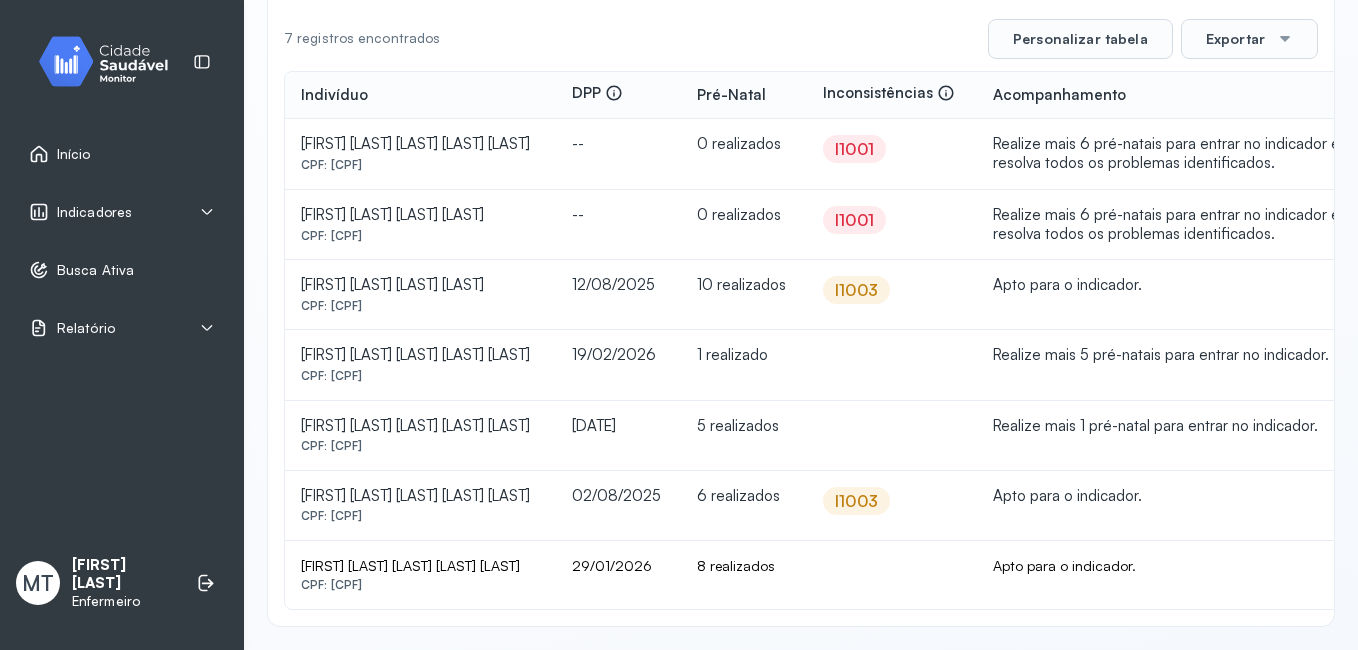 click on "CPF: [CPF]" at bounding box center (420, 165) 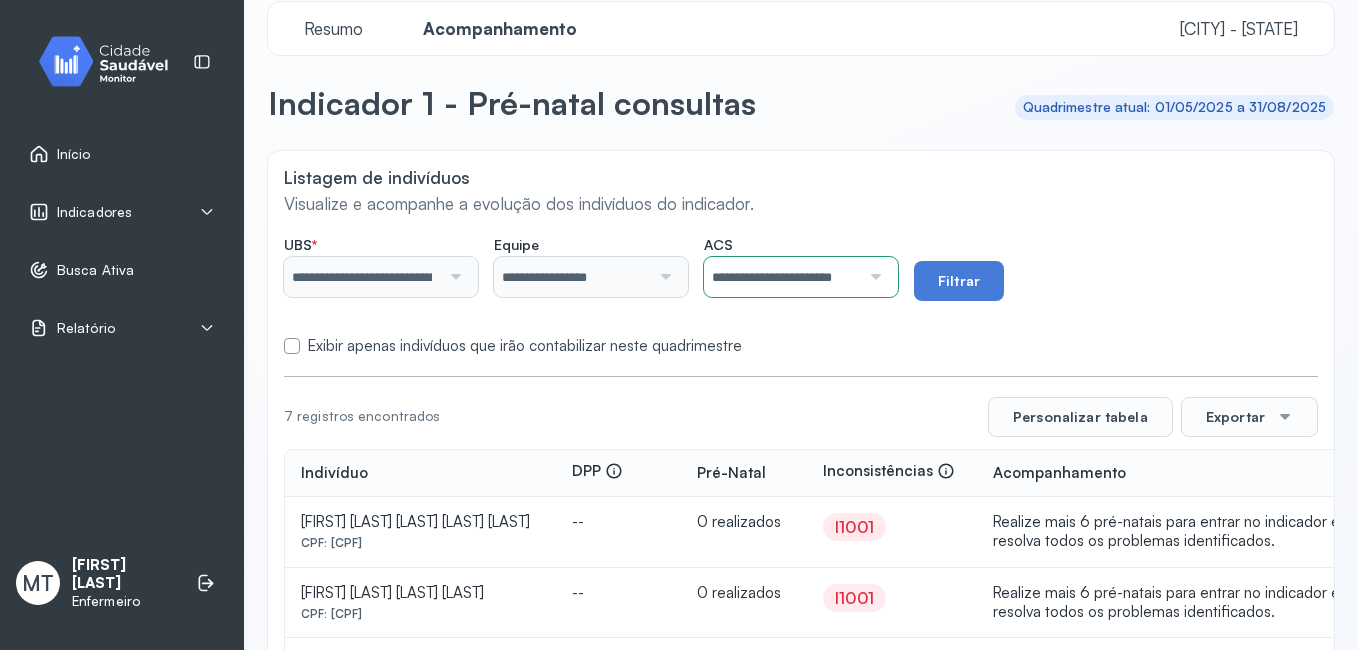 scroll, scrollTop: 0, scrollLeft: 0, axis: both 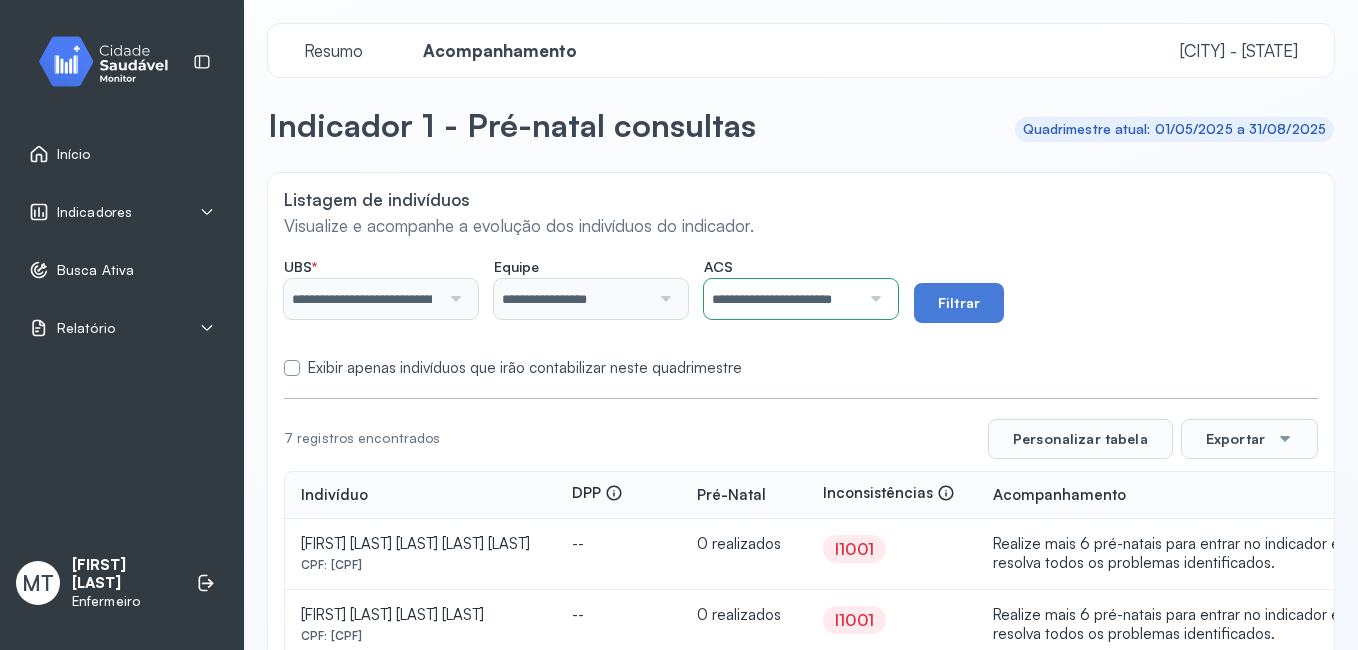 click at bounding box center [873, 299] 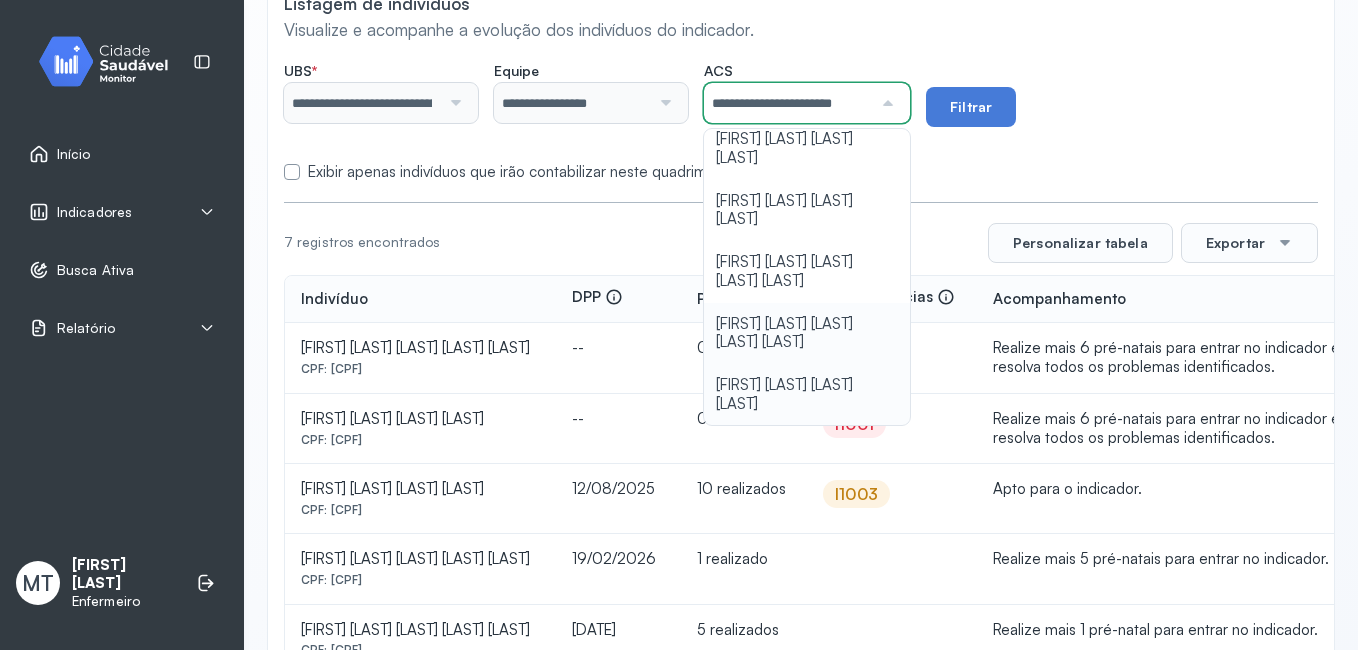 scroll, scrollTop: 200, scrollLeft: 0, axis: vertical 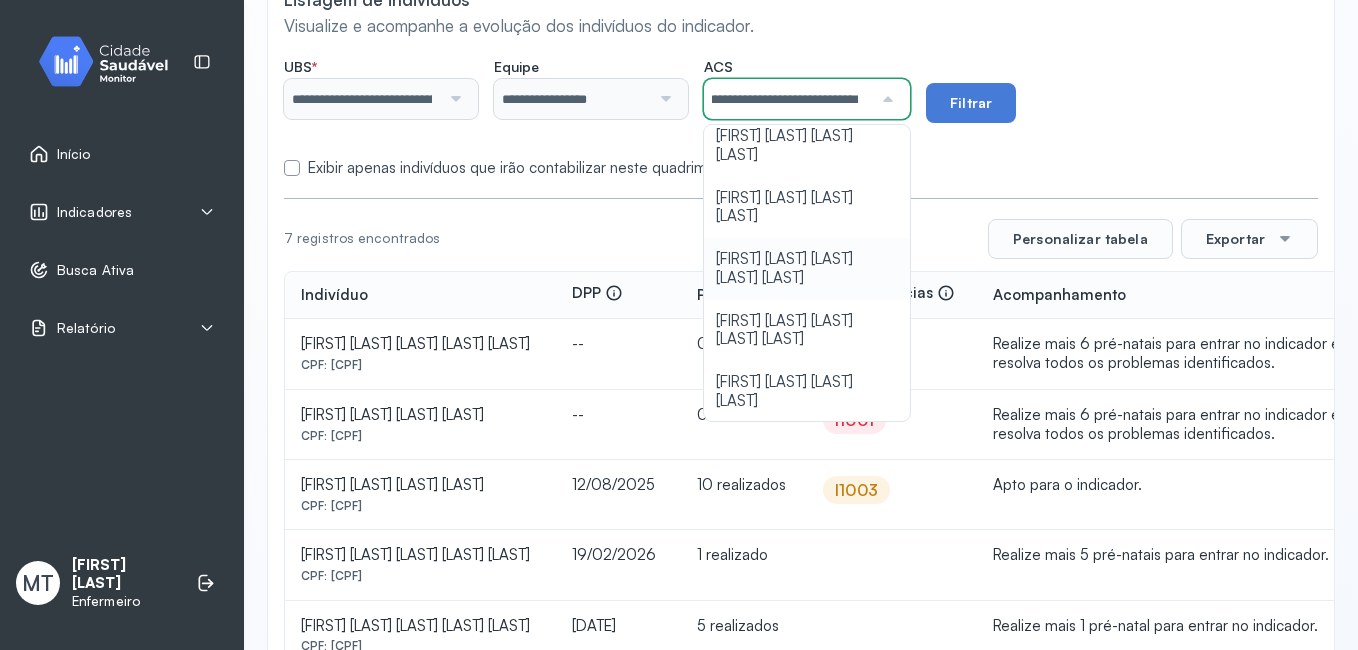 click on "**********" 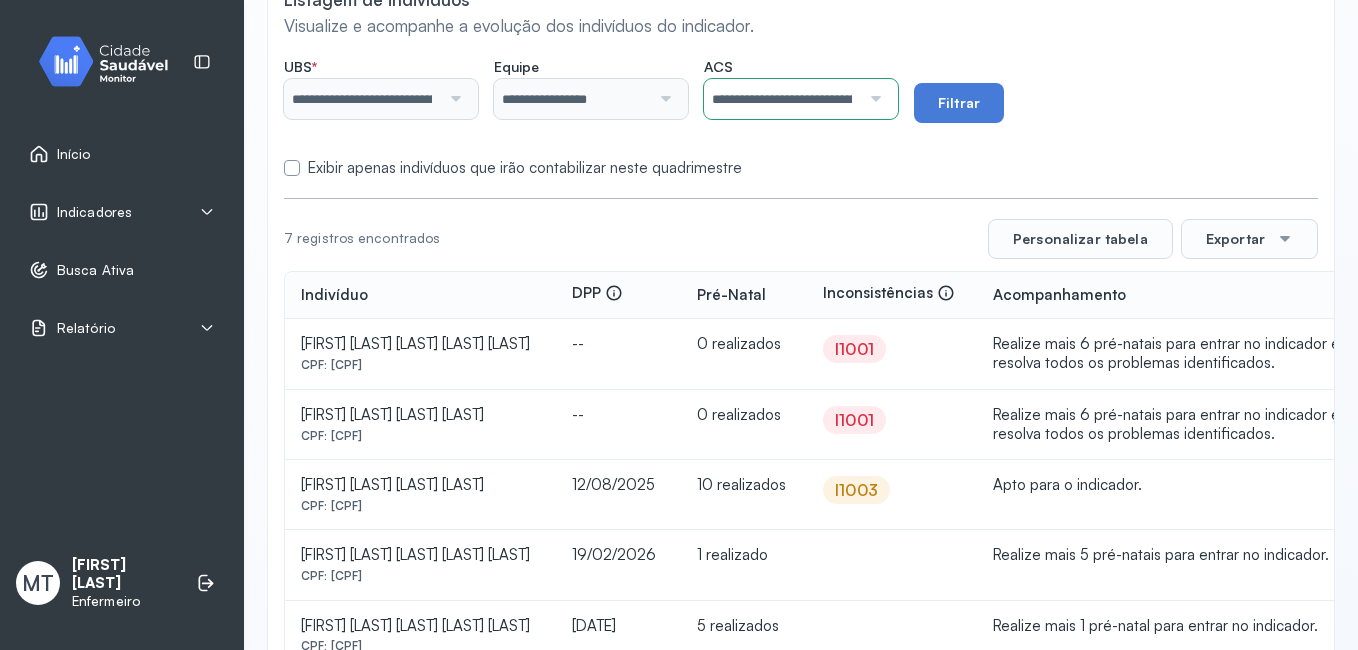 click on "Exibir apenas indivíduos que irão contabilizar neste quadrimestre" at bounding box center [801, 168] 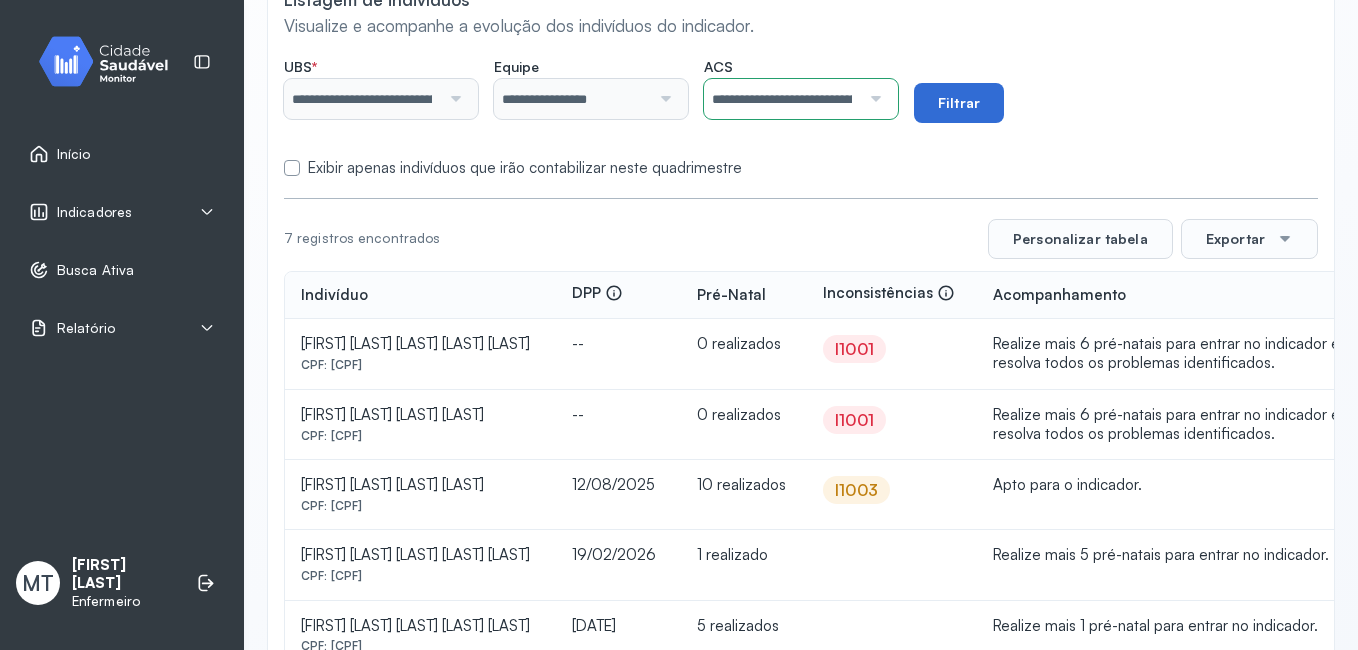 click on "Filtrar" at bounding box center (959, 103) 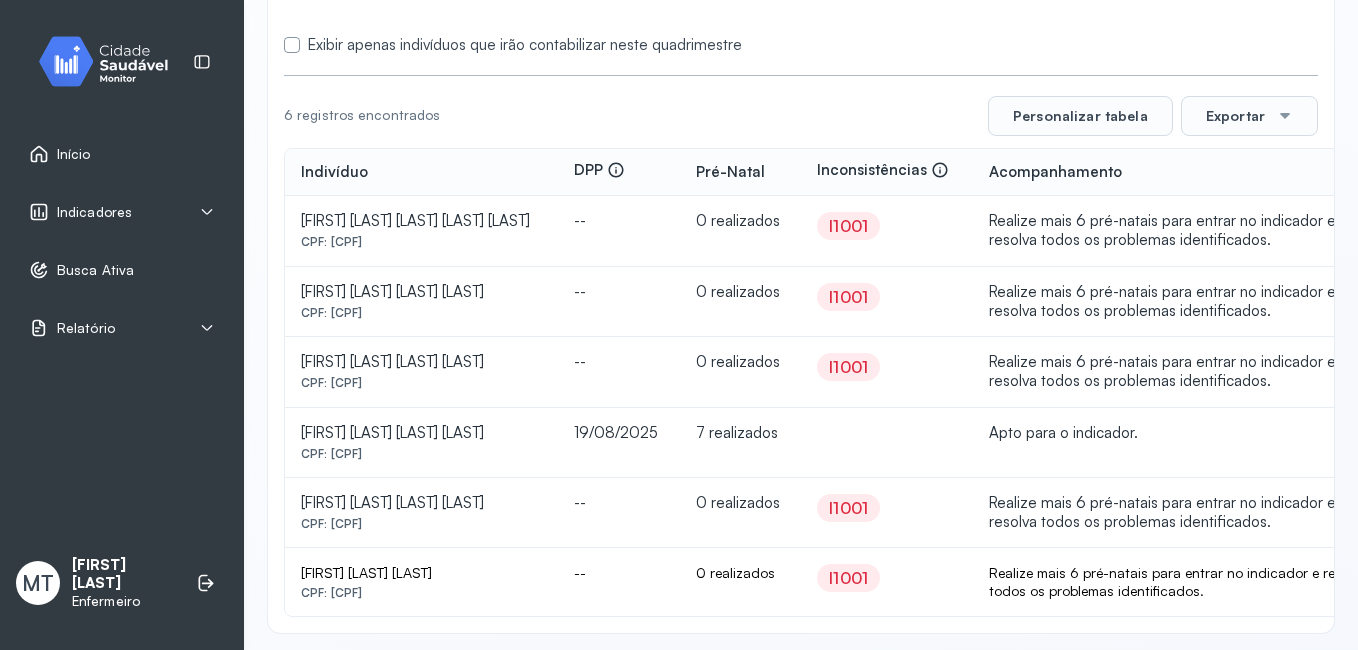 scroll, scrollTop: 330, scrollLeft: 0, axis: vertical 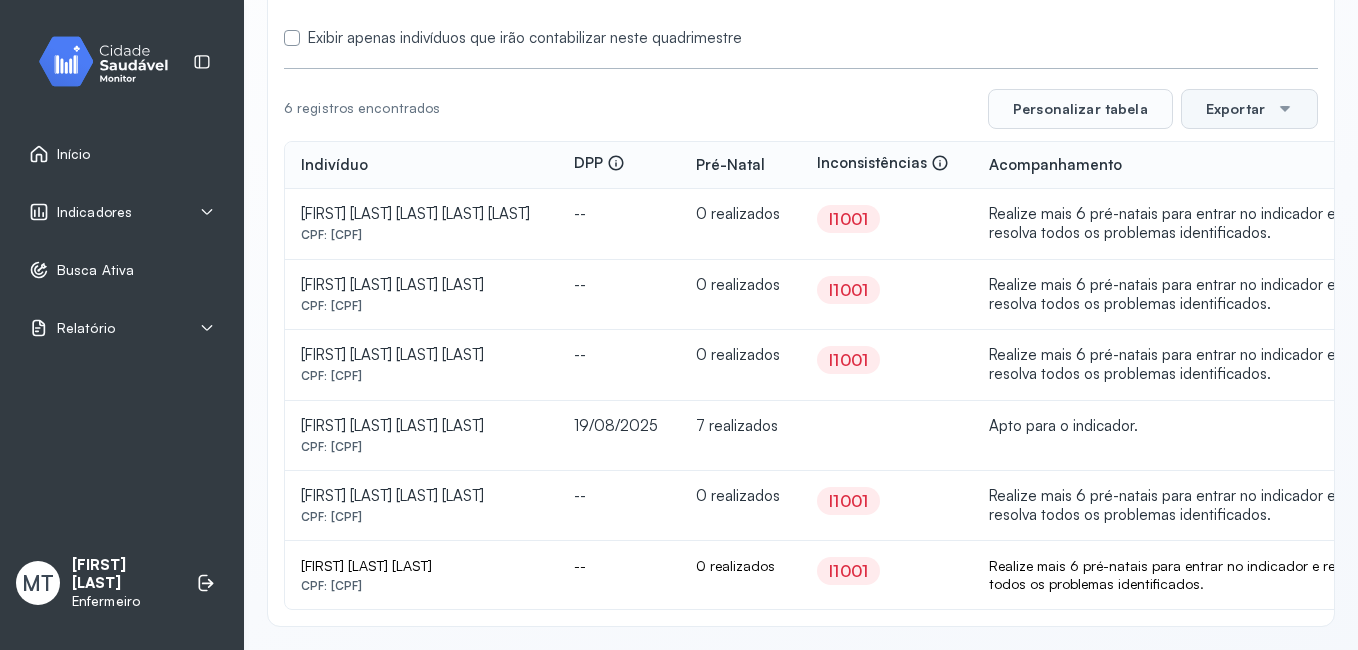 click on "Exportar" at bounding box center [1249, 109] 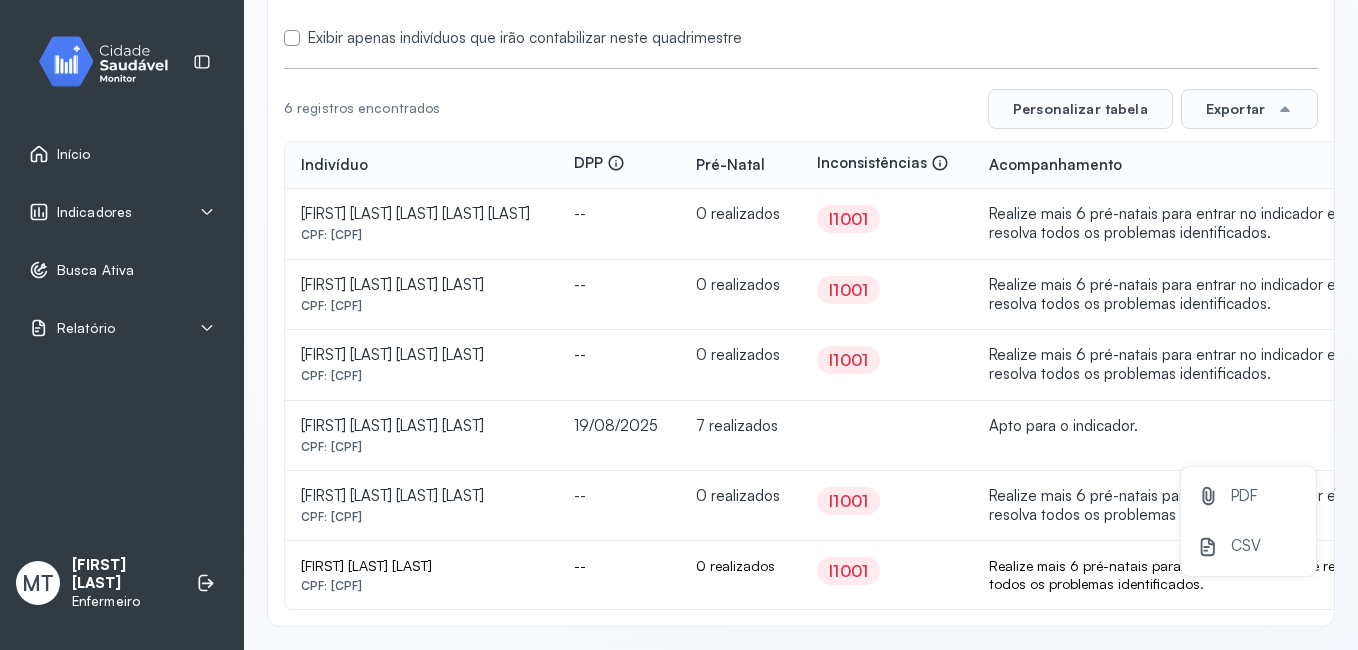 click on "PDF" at bounding box center [1244, 496] 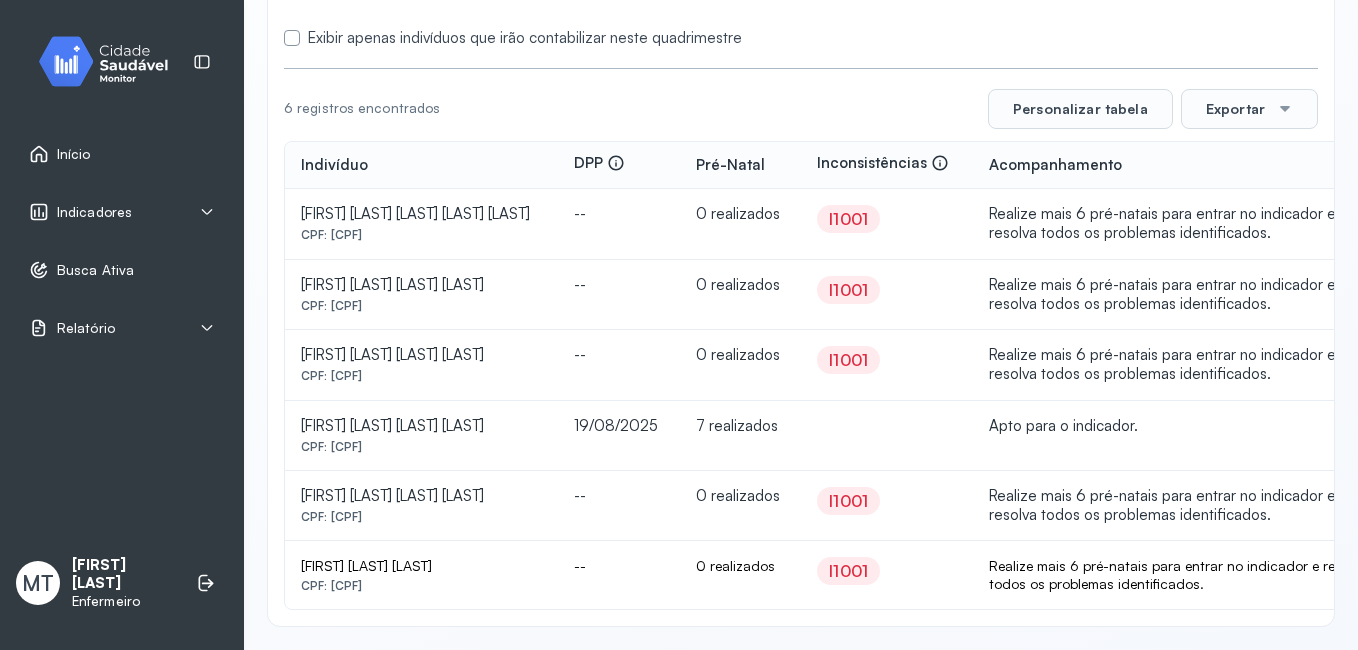 scroll, scrollTop: 30, scrollLeft: 0, axis: vertical 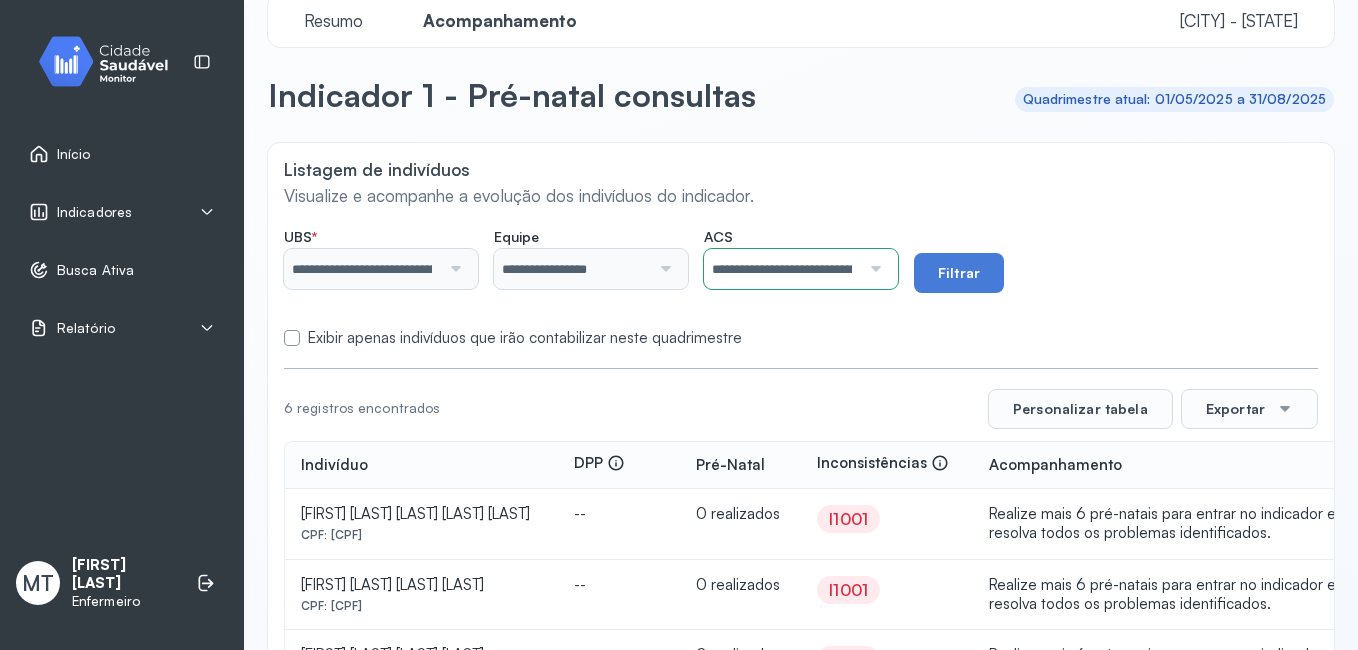 click at bounding box center (873, 269) 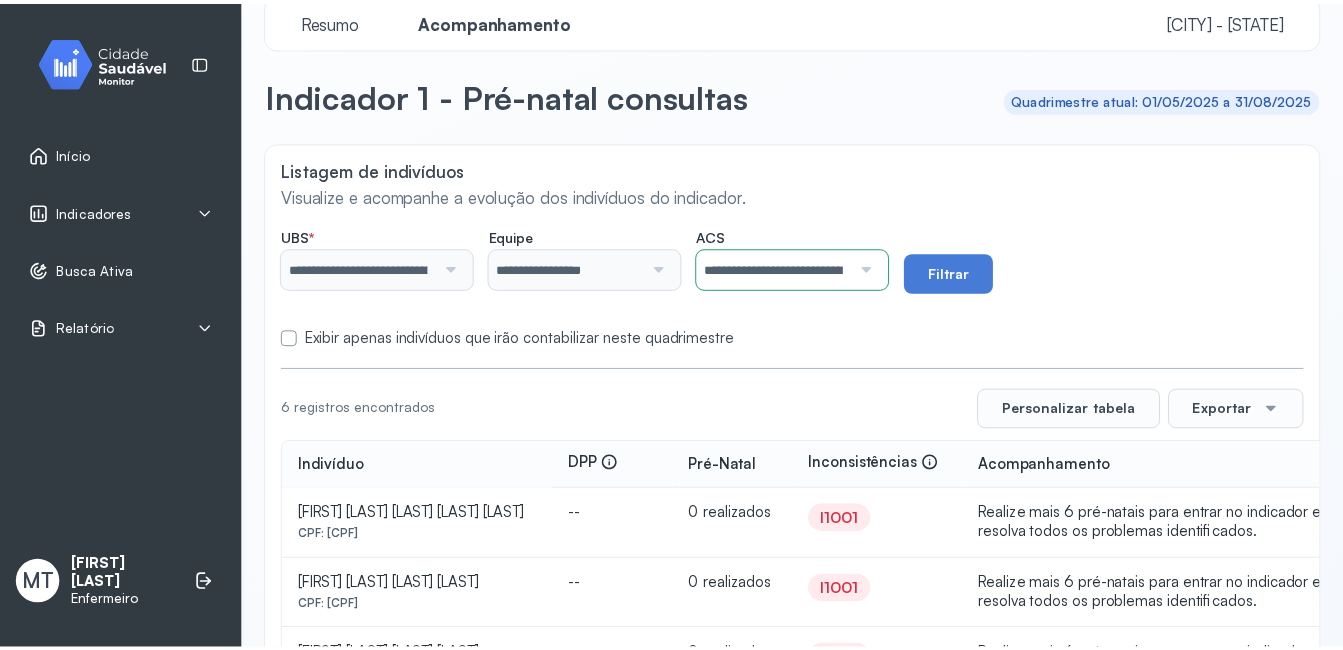 scroll, scrollTop: 0, scrollLeft: 129, axis: horizontal 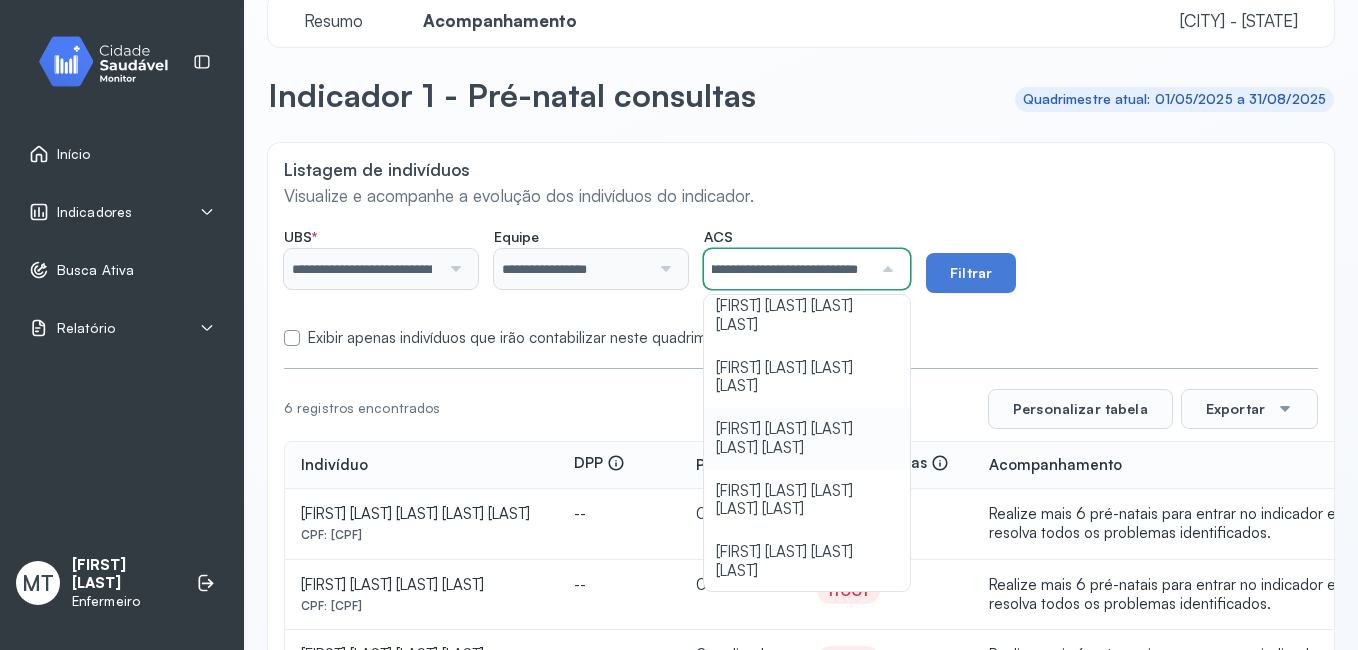 click on "**********" at bounding box center (801, 283) 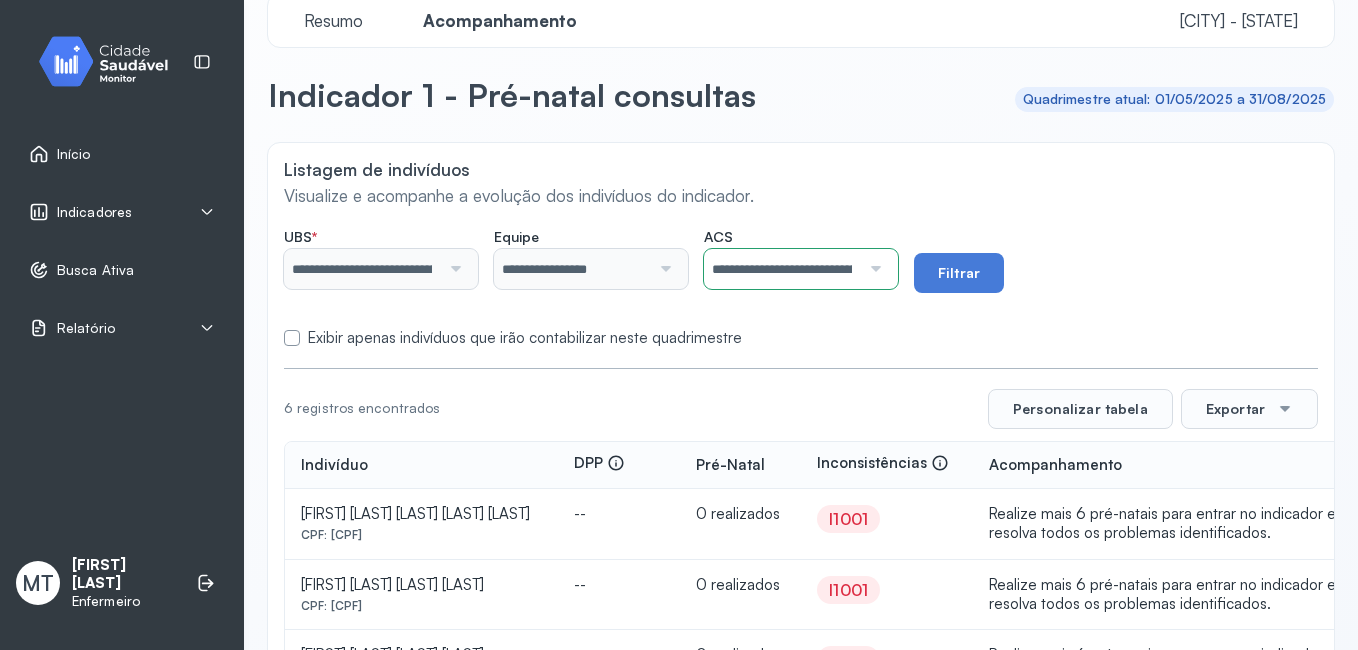 click 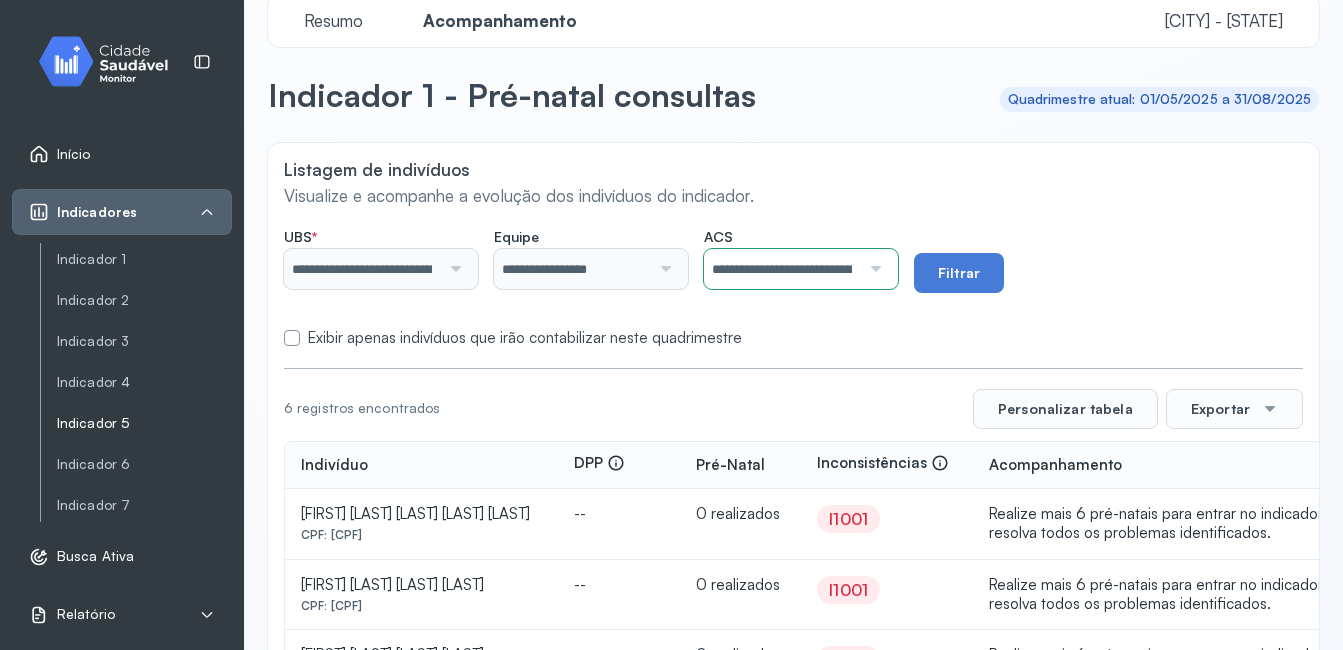 click on "Indicador 5" at bounding box center [144, 423] 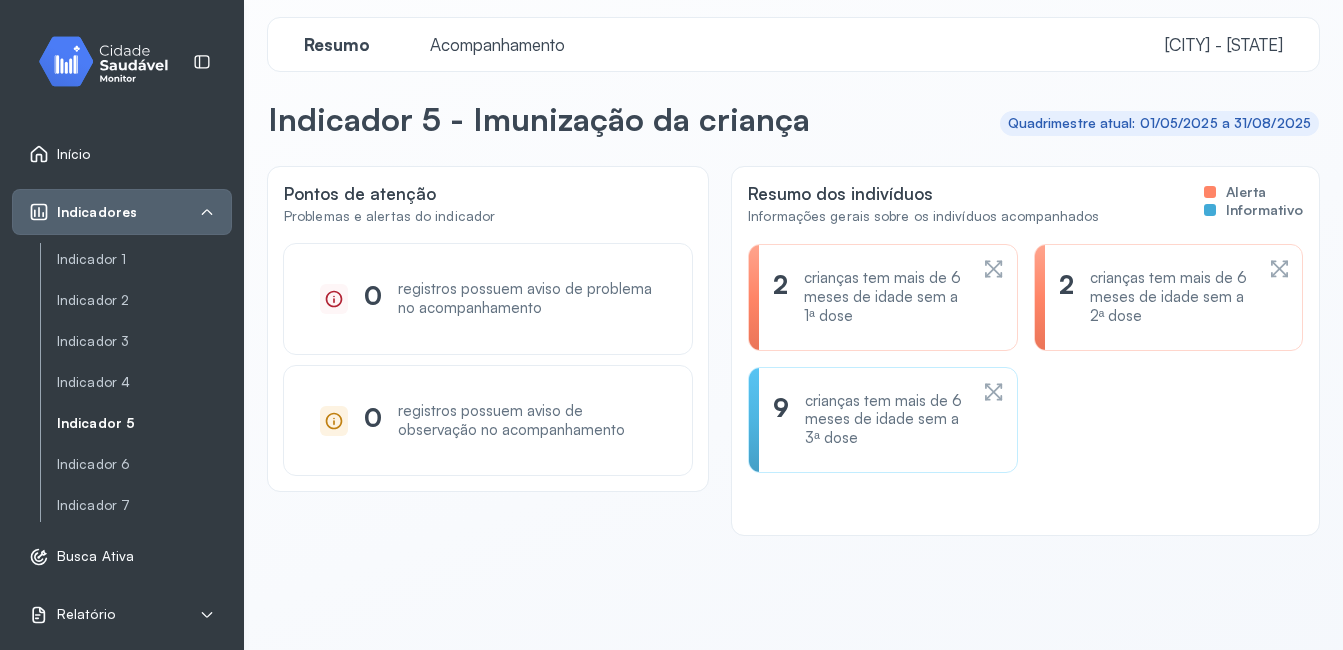 scroll, scrollTop: 0, scrollLeft: 0, axis: both 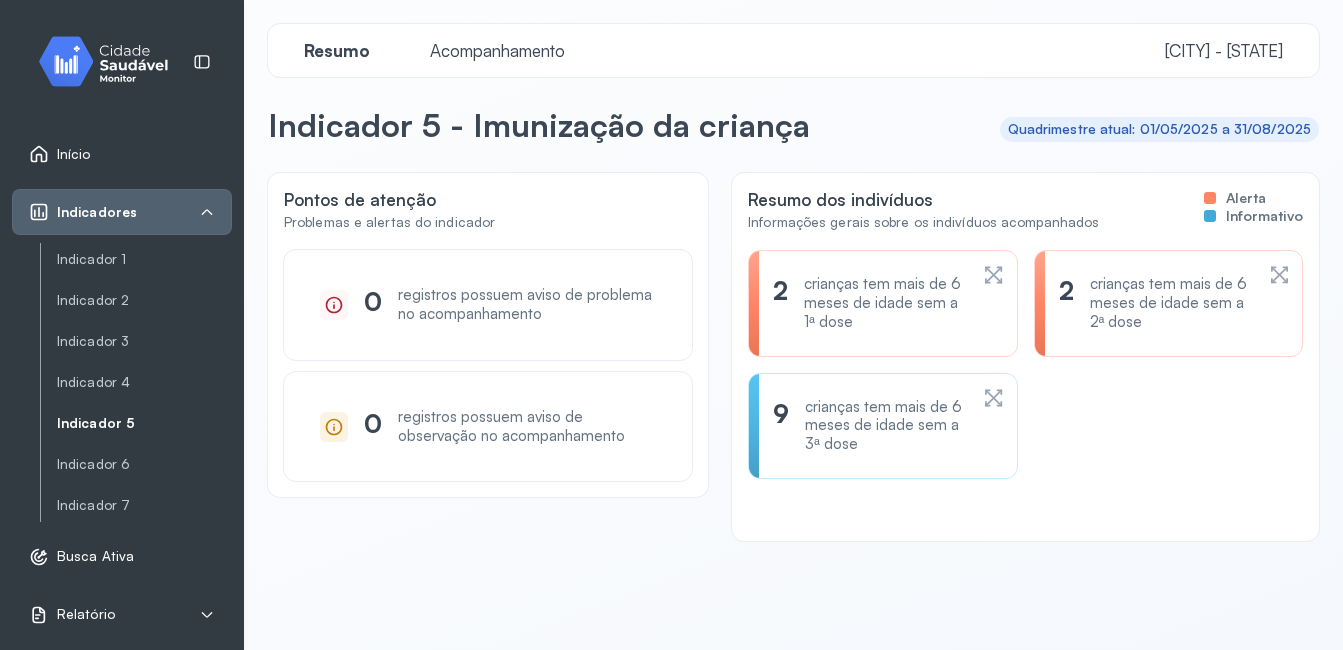 click on "Acompanhamento" at bounding box center [497, 50] 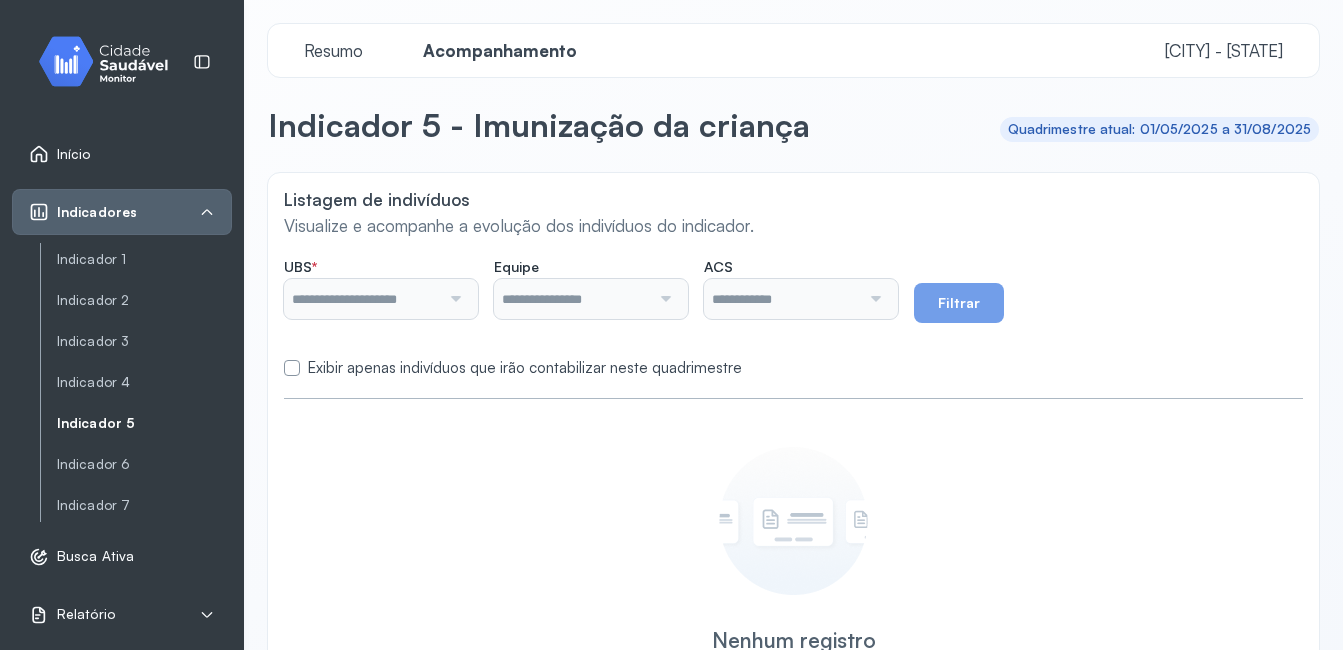 type on "**********" 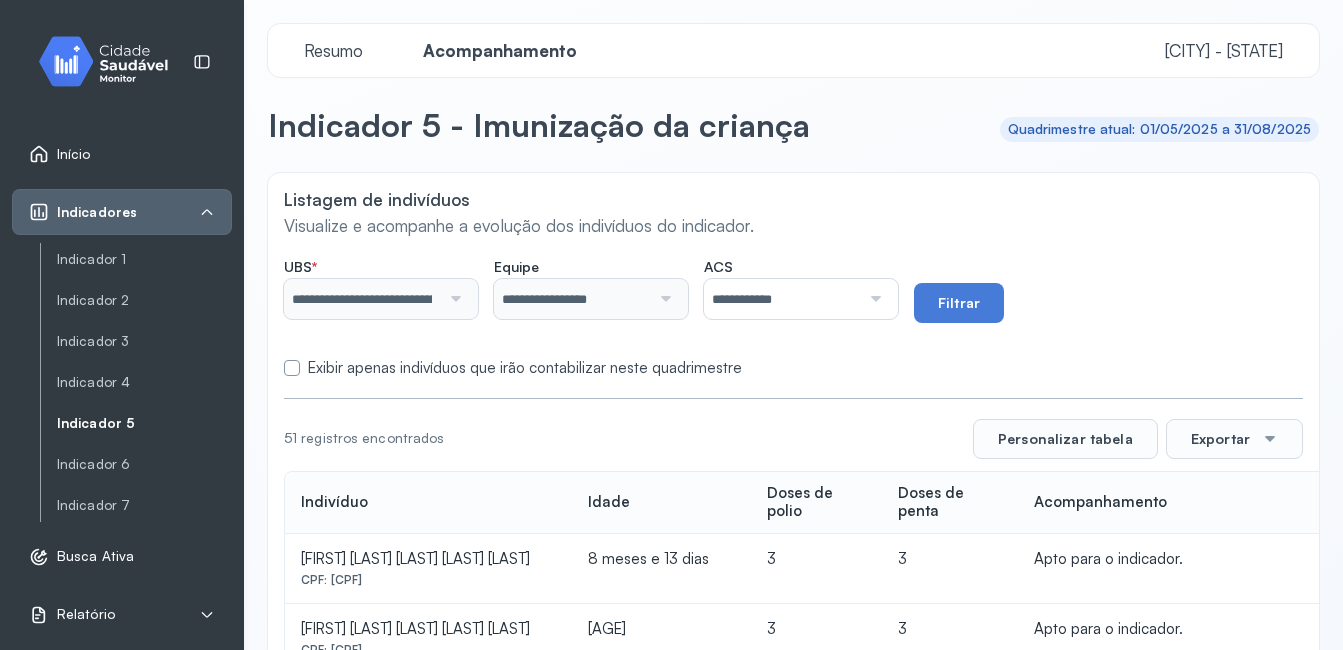 click at bounding box center [873, 299] 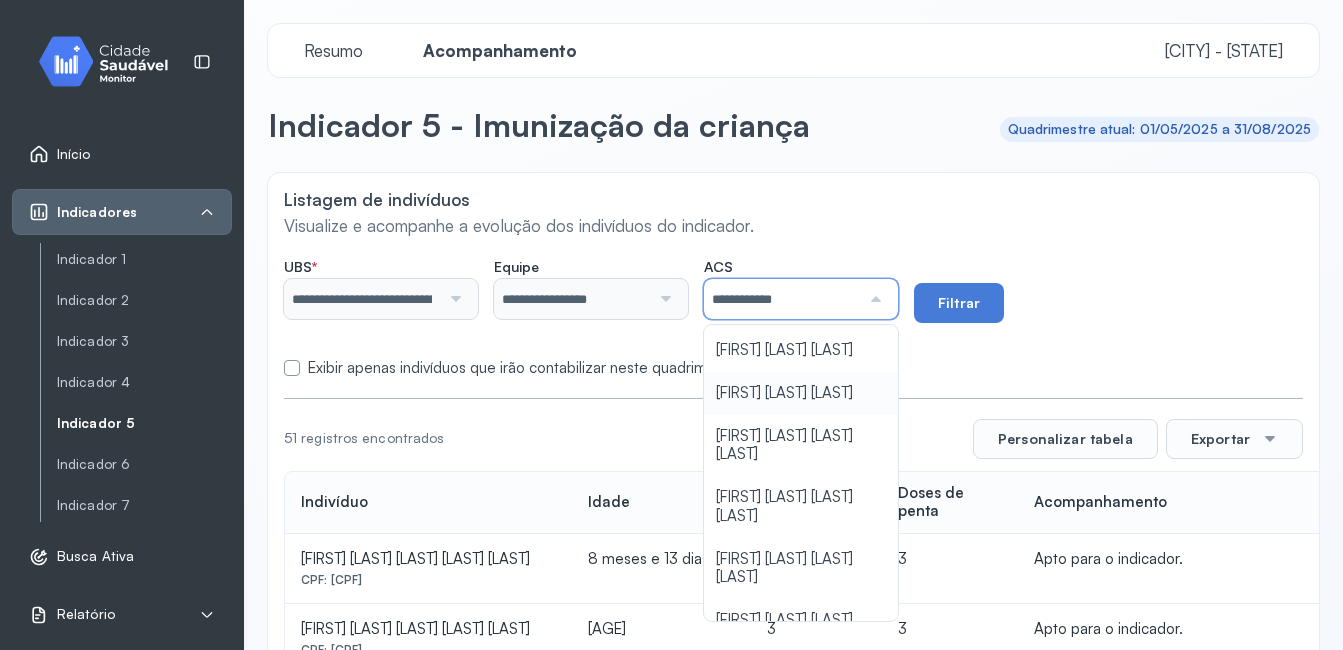 scroll, scrollTop: 100, scrollLeft: 0, axis: vertical 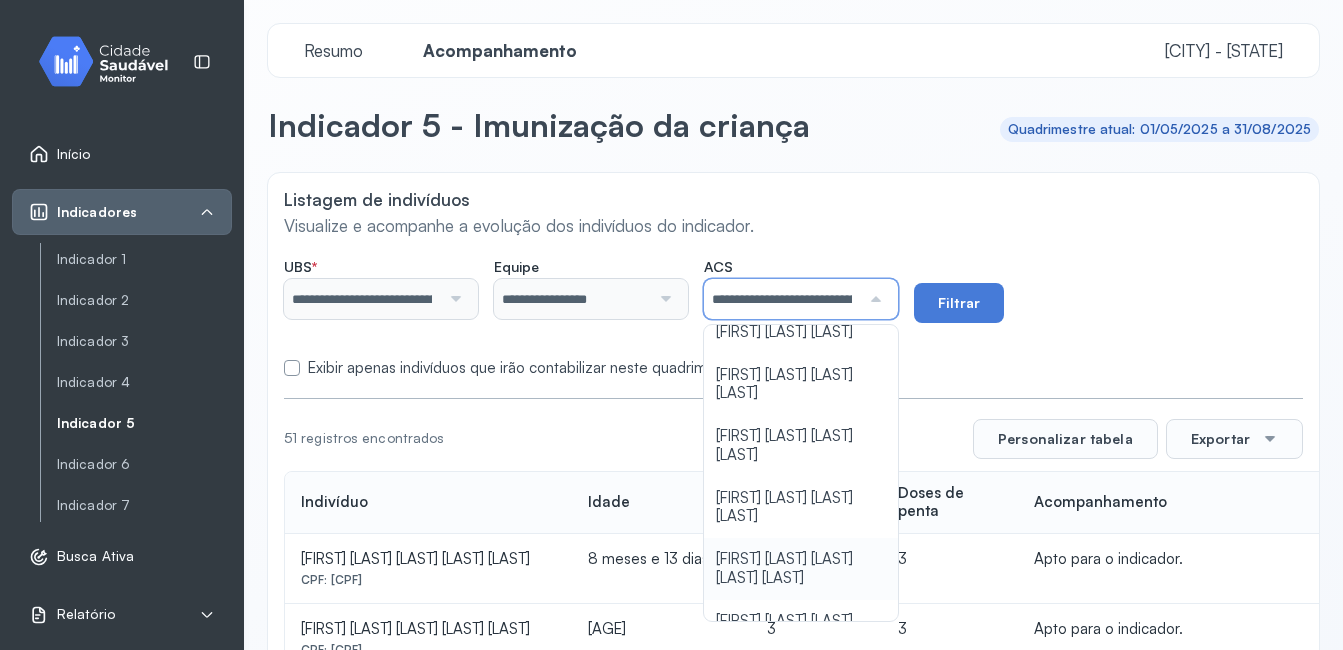 click on "**********" 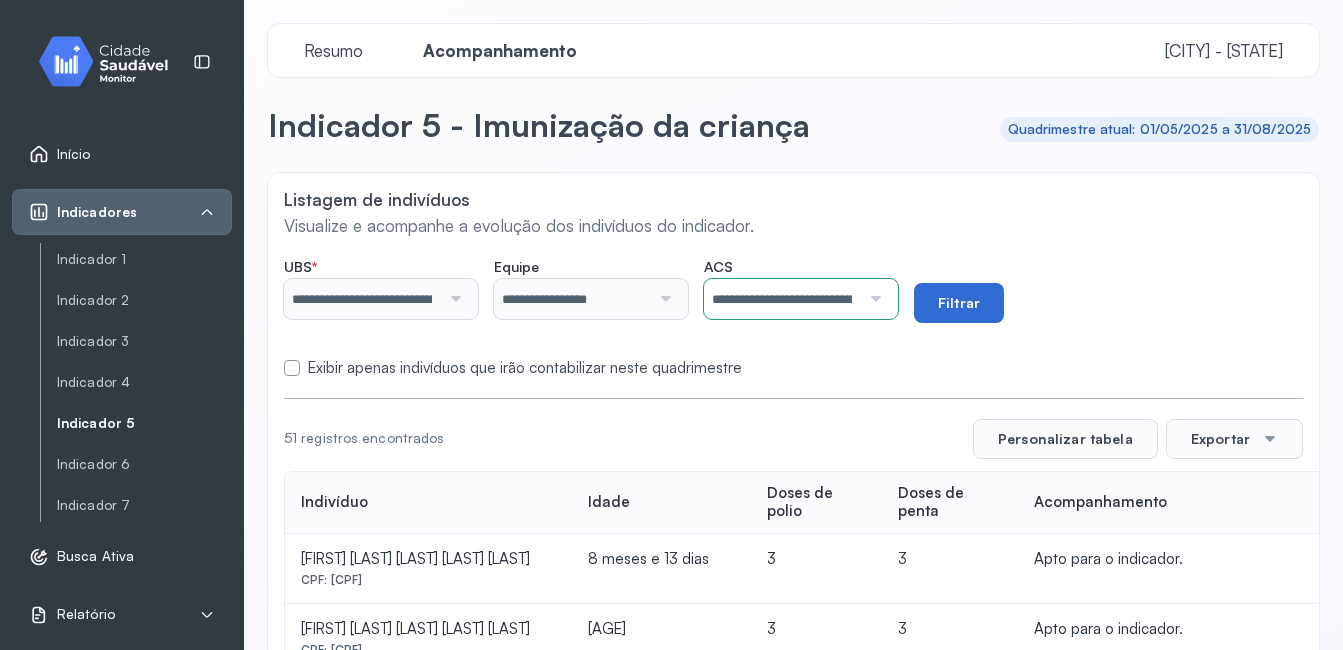 click on "Filtrar" at bounding box center [959, 303] 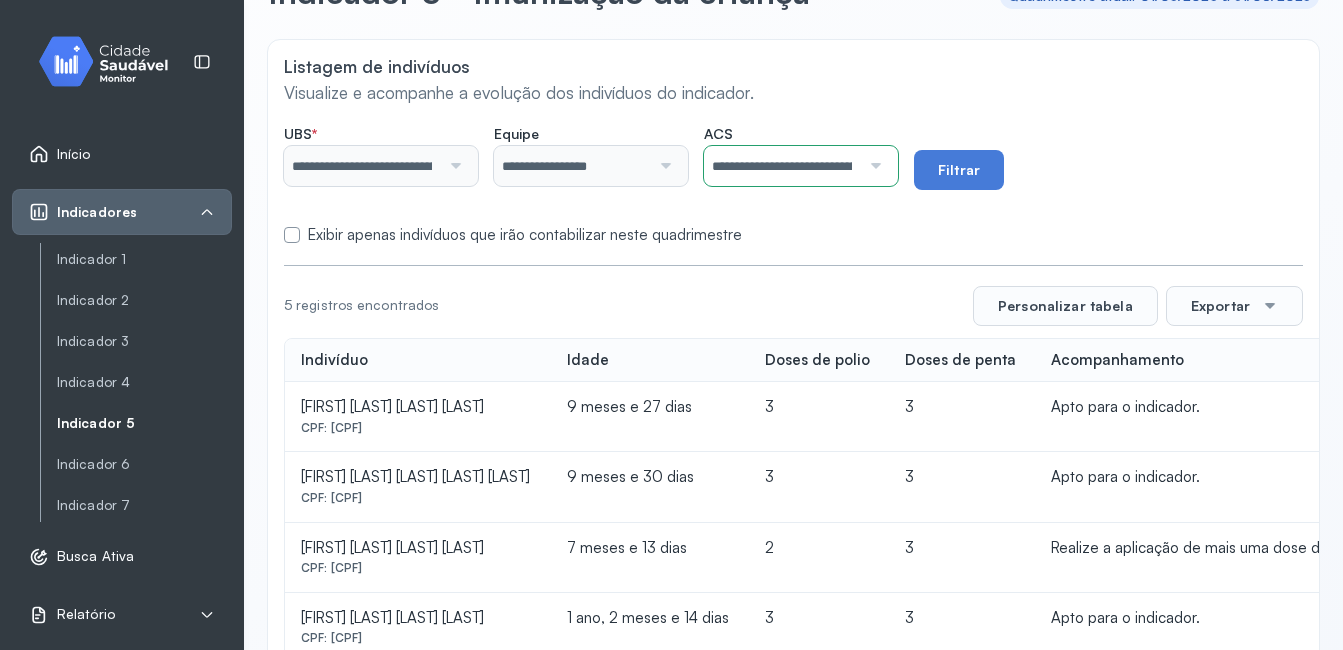 scroll, scrollTop: 293, scrollLeft: 0, axis: vertical 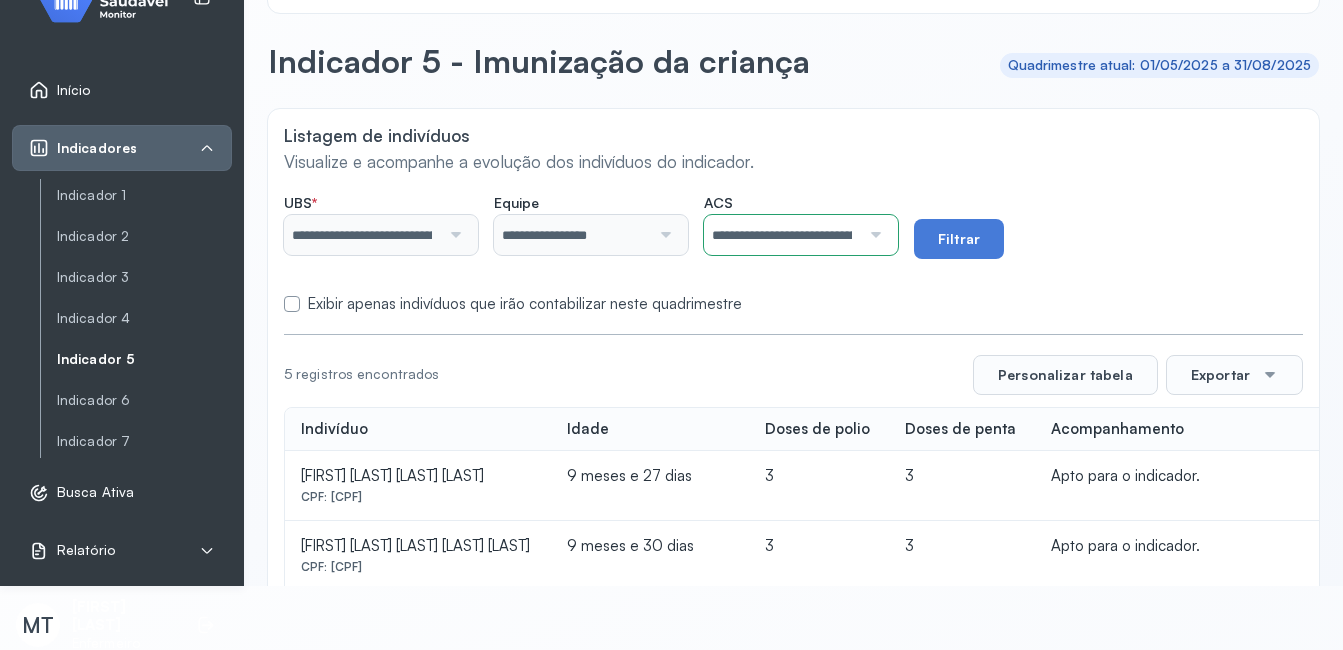 click at bounding box center (873, 235) 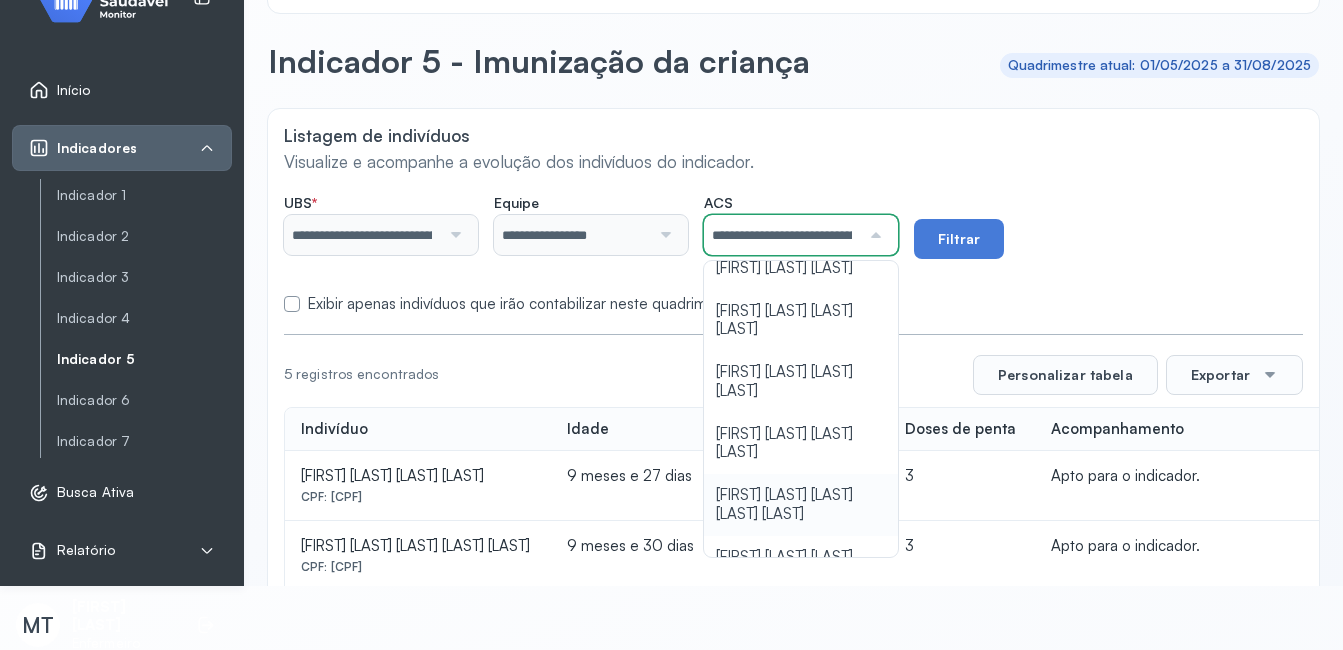 scroll, scrollTop: 0, scrollLeft: 129, axis: horizontal 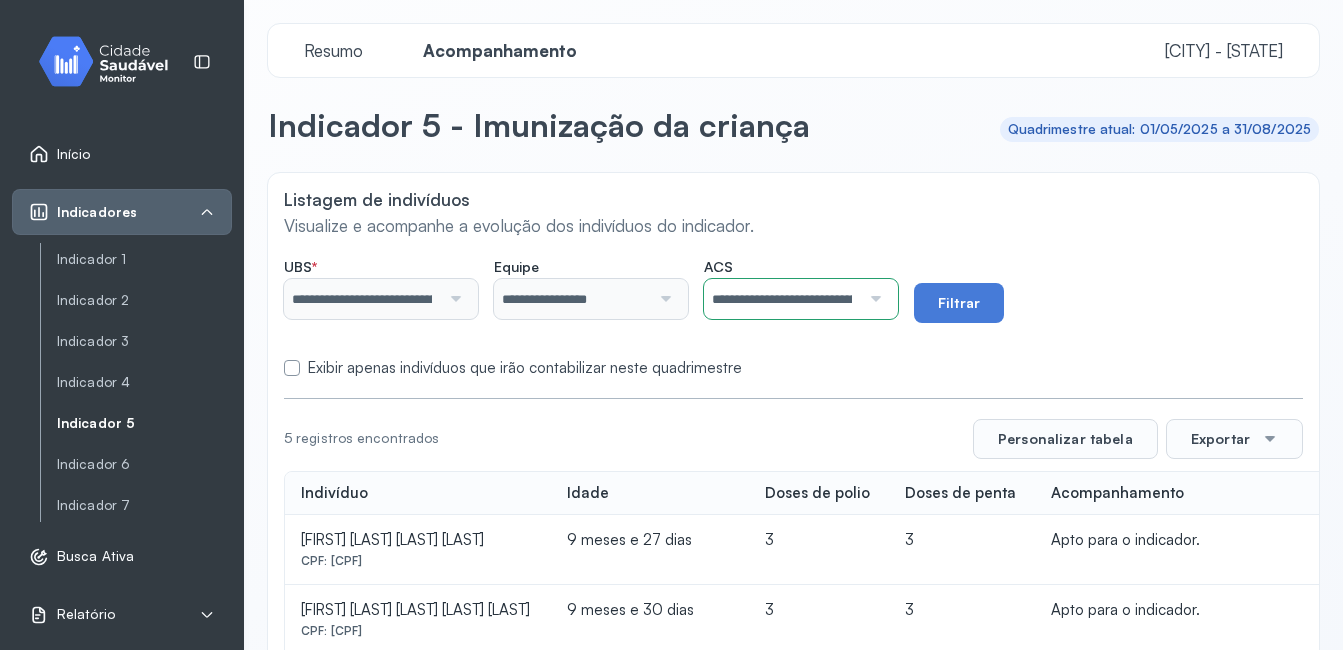 click on "**********" at bounding box center (793, 290) 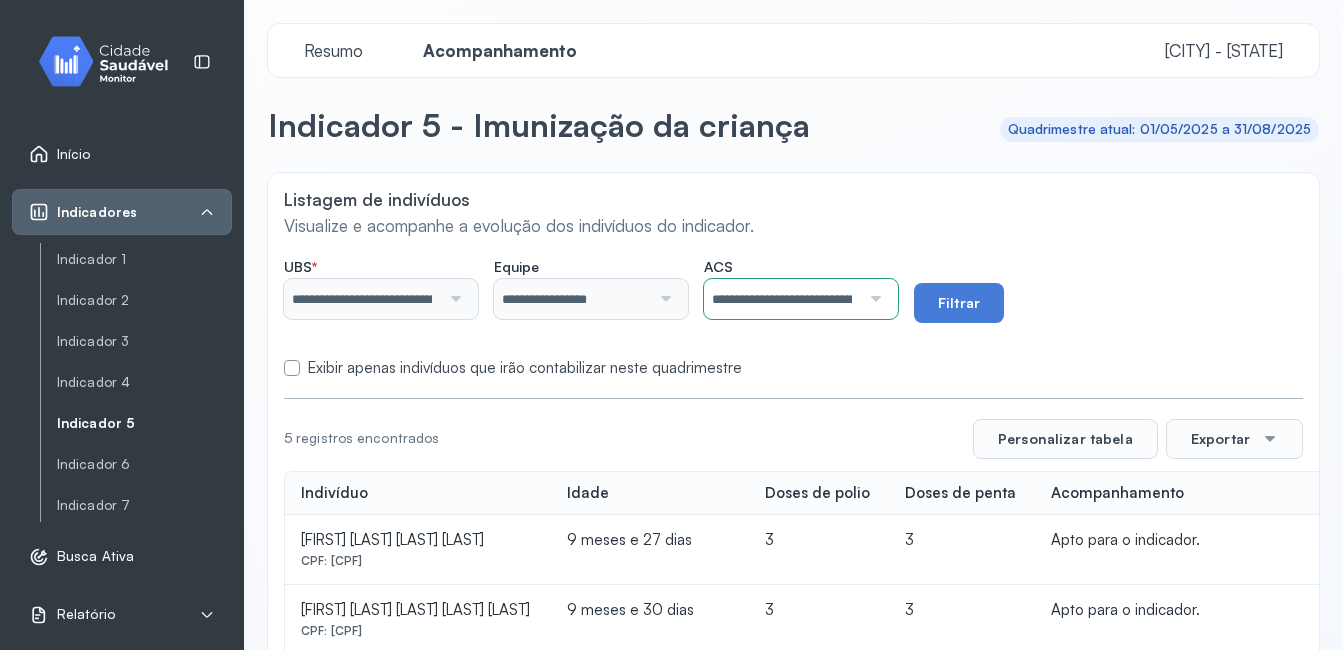 click at bounding box center (873, 299) 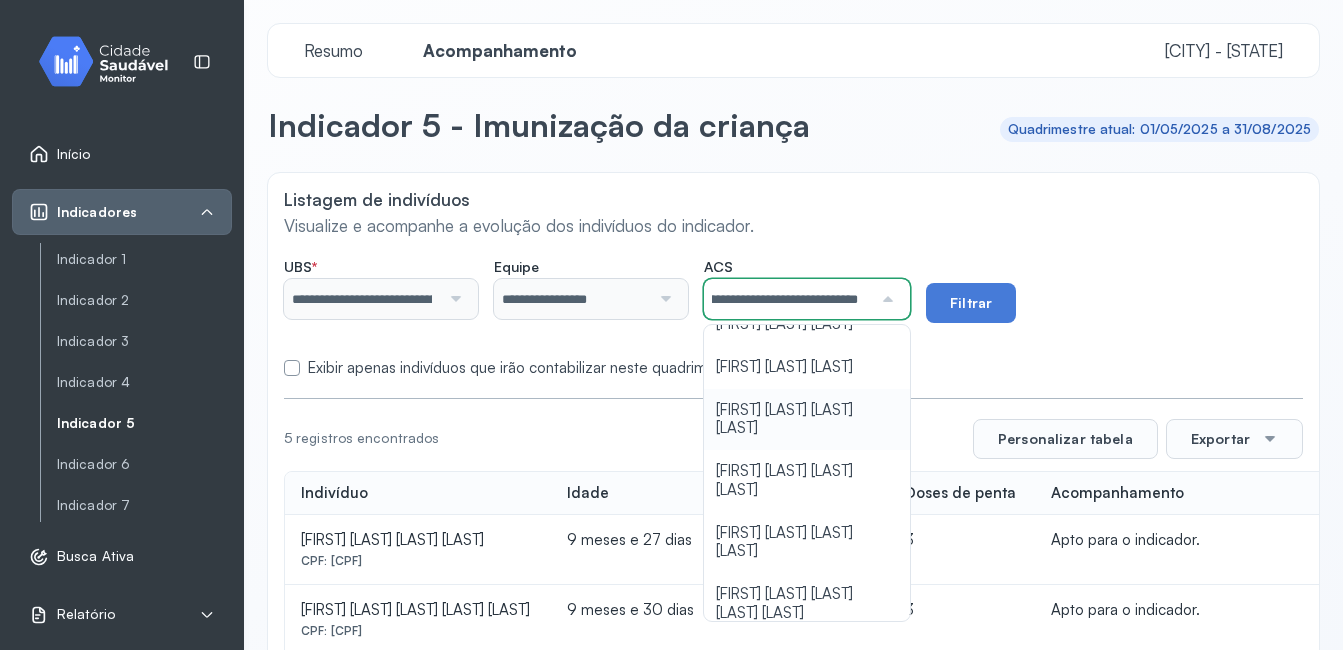 scroll, scrollTop: 100, scrollLeft: 0, axis: vertical 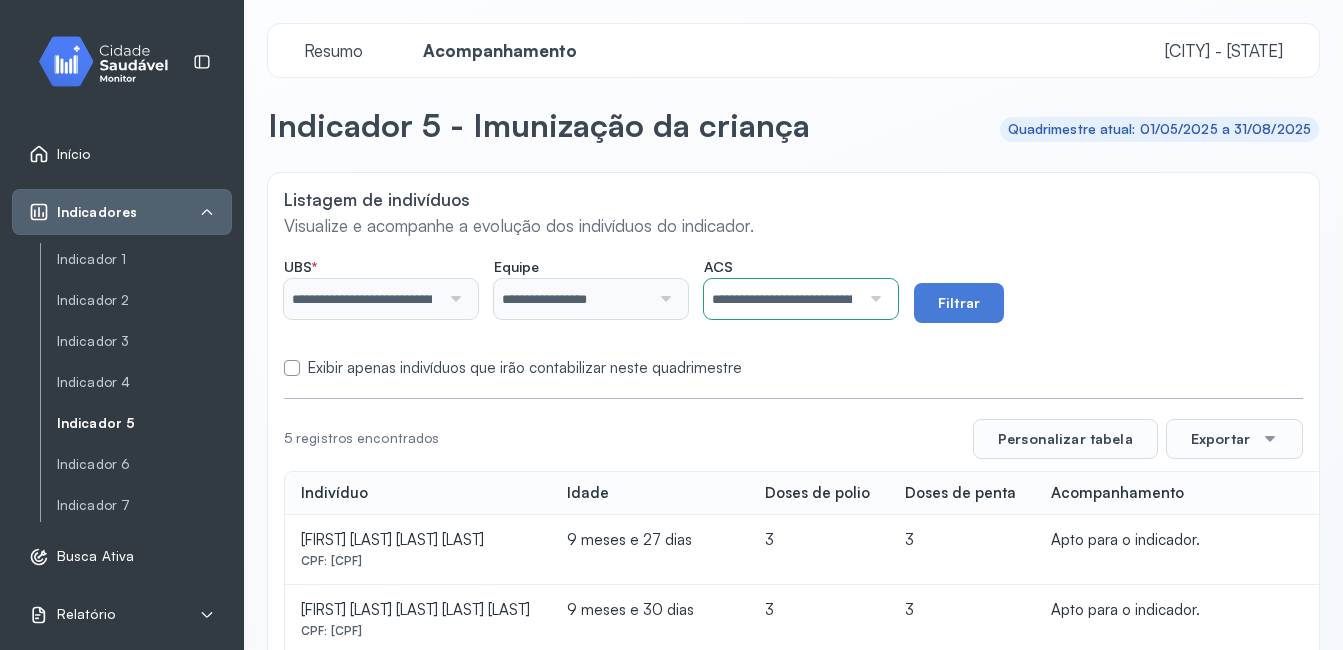 click on "**********" 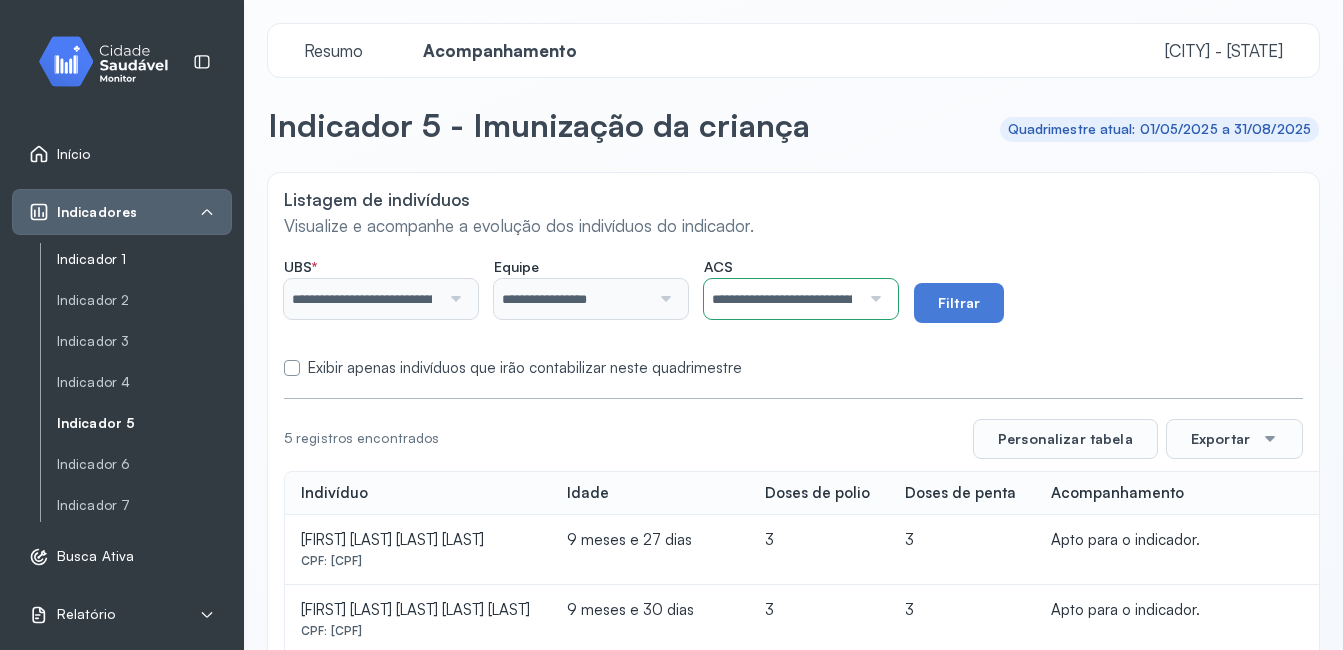 click on "Indicador 1" at bounding box center [144, 259] 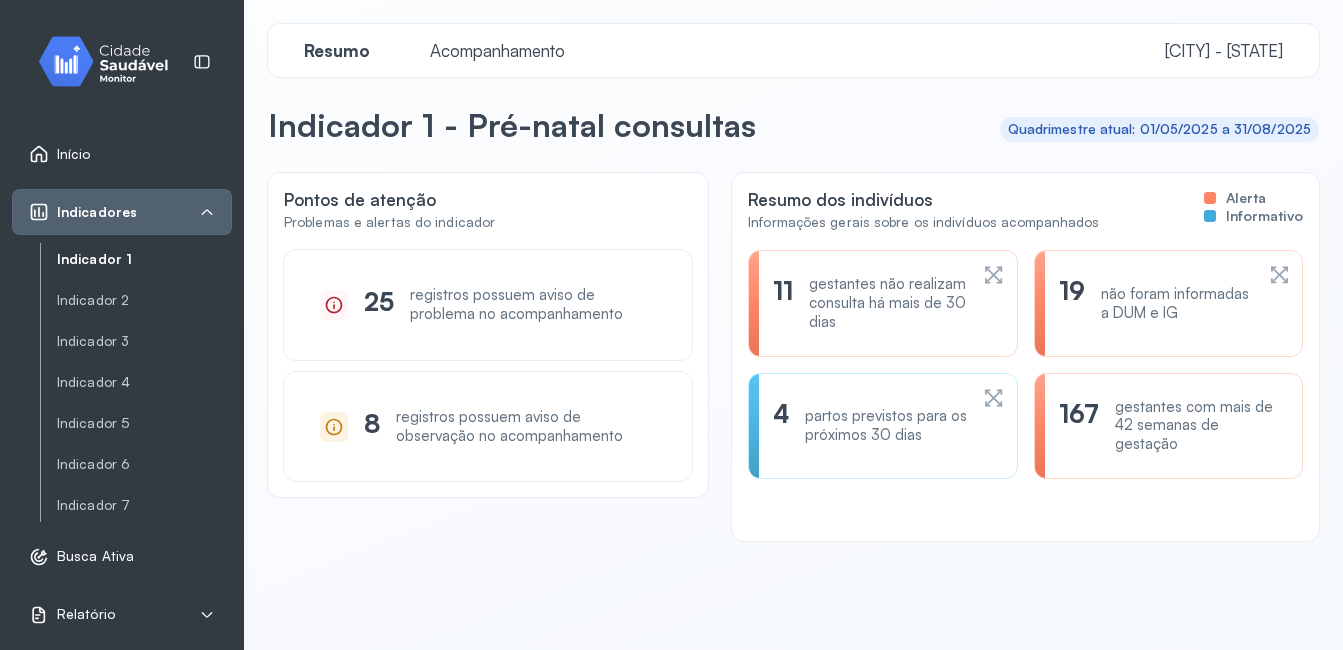 click on "Acompanhamento" at bounding box center [497, 50] 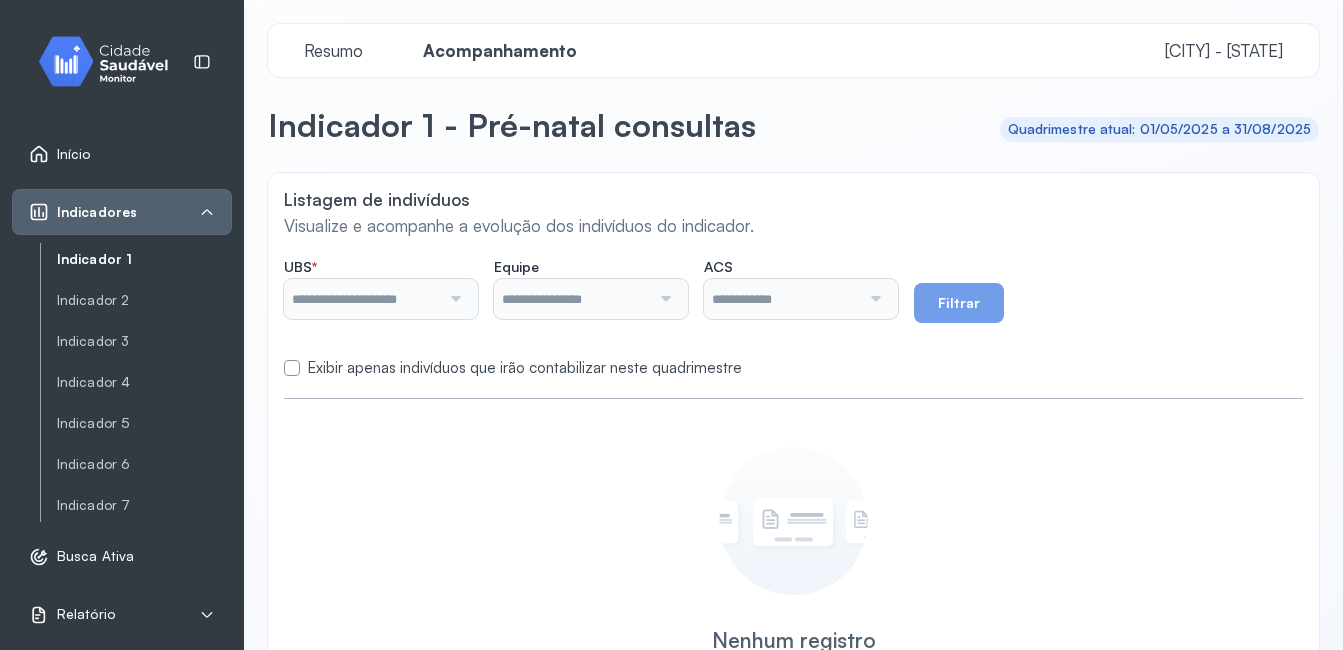 type on "**********" 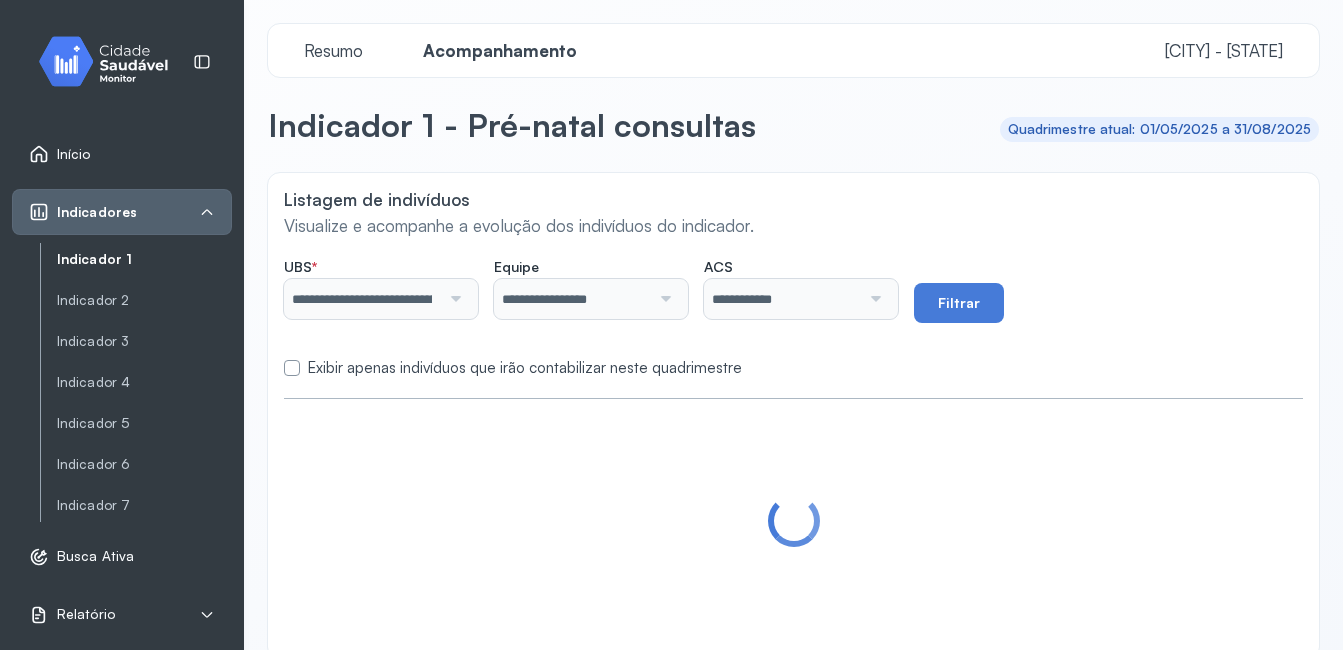 click at bounding box center (873, 299) 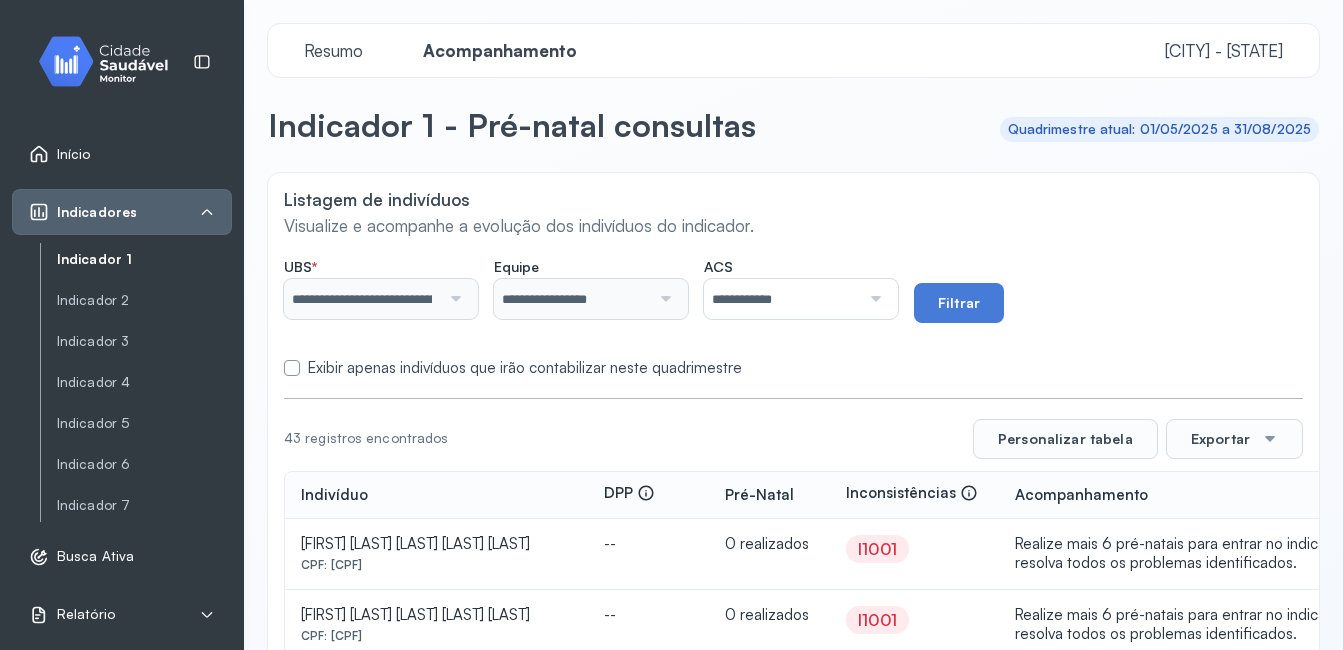 click at bounding box center (873, 299) 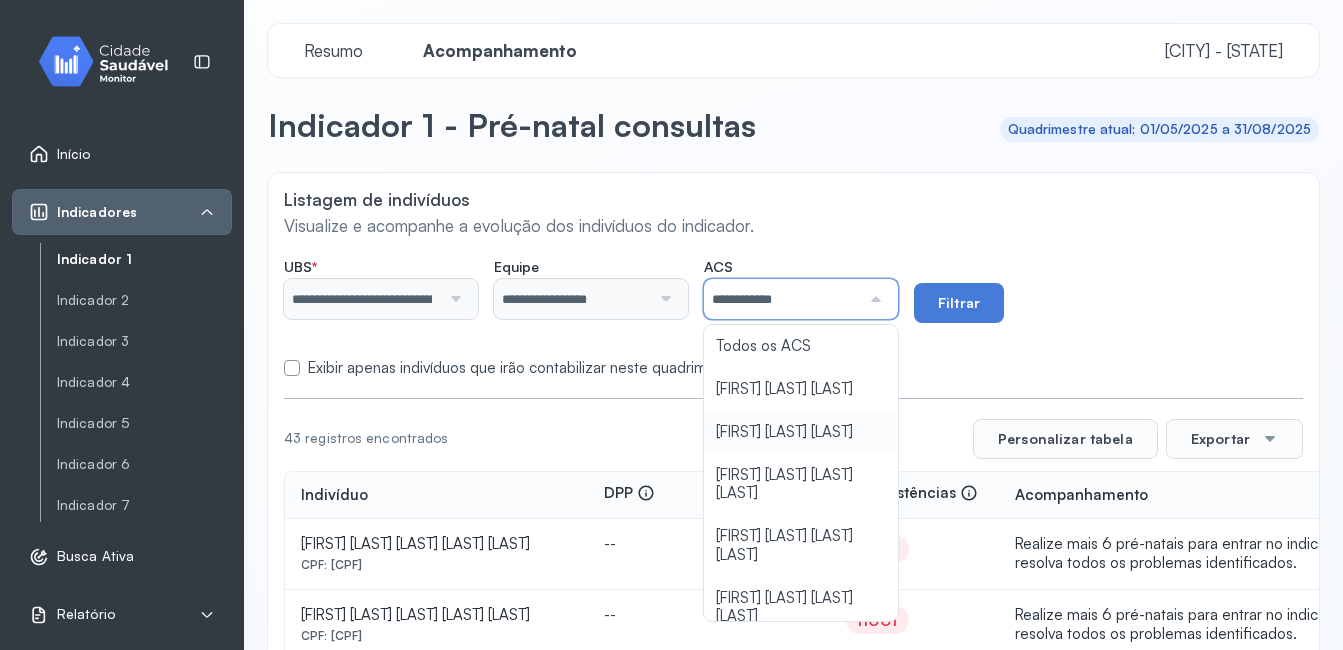 scroll, scrollTop: 100, scrollLeft: 0, axis: vertical 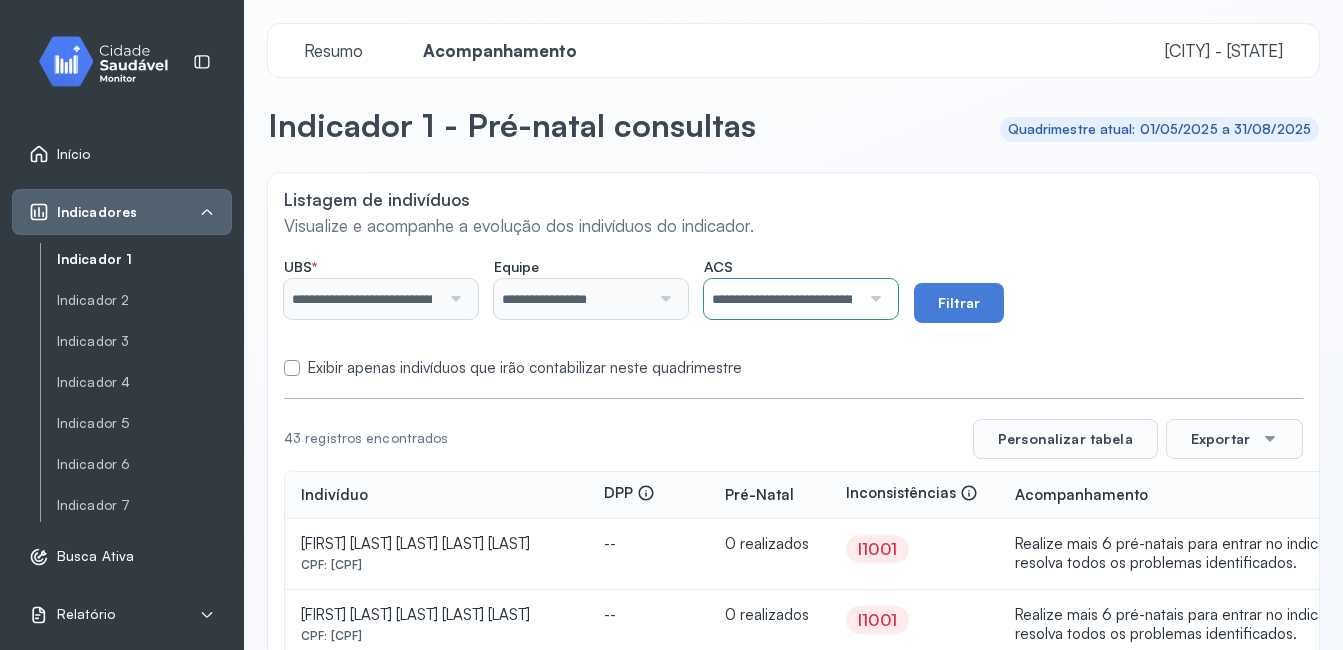 click on "**********" 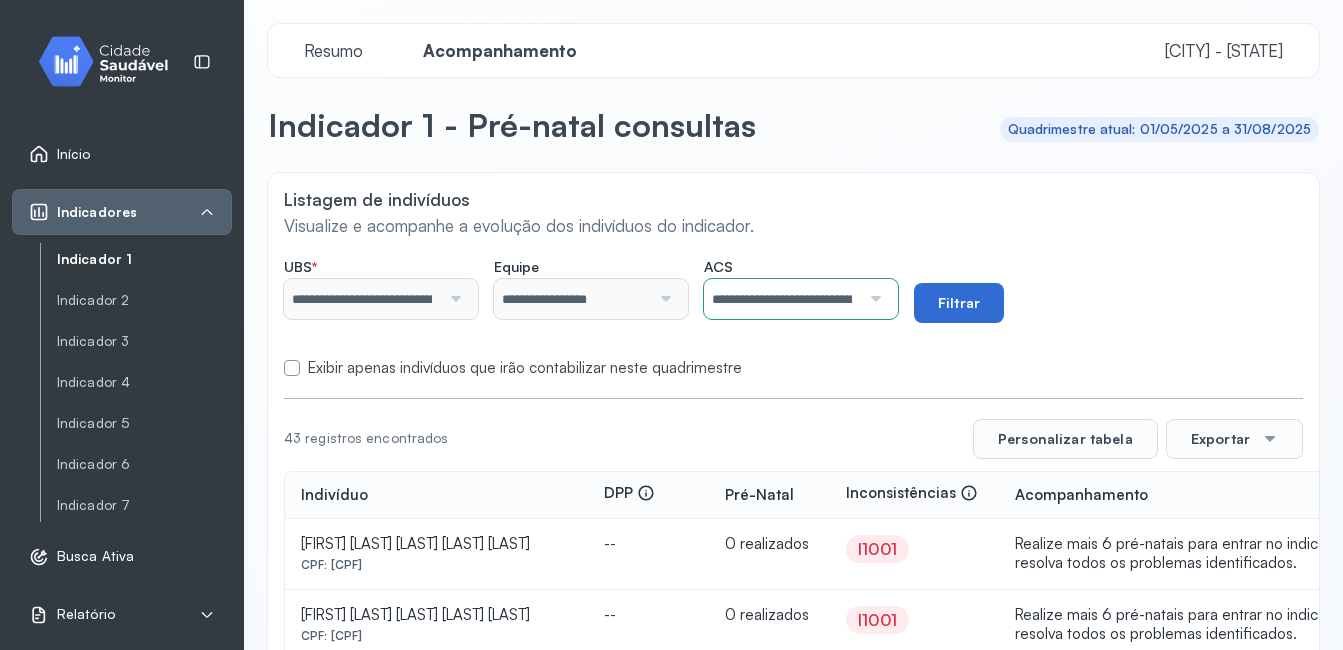 click on "Filtrar" at bounding box center [959, 303] 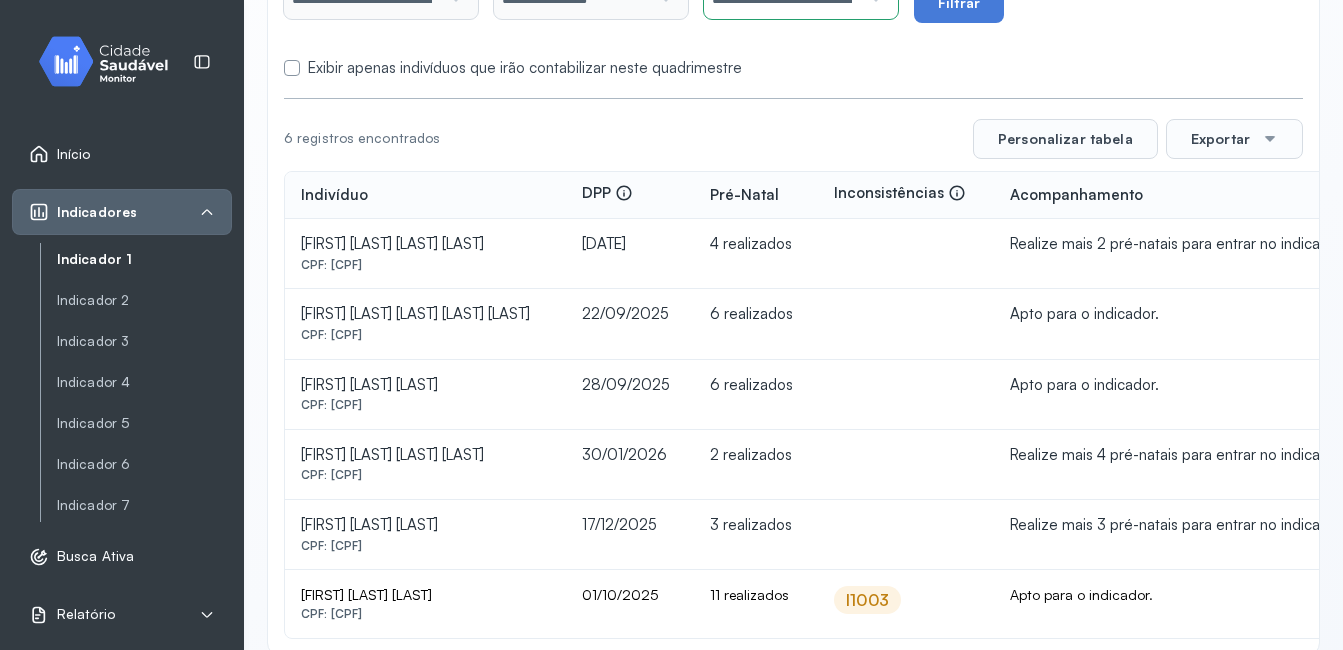 scroll, scrollTop: 329, scrollLeft: 0, axis: vertical 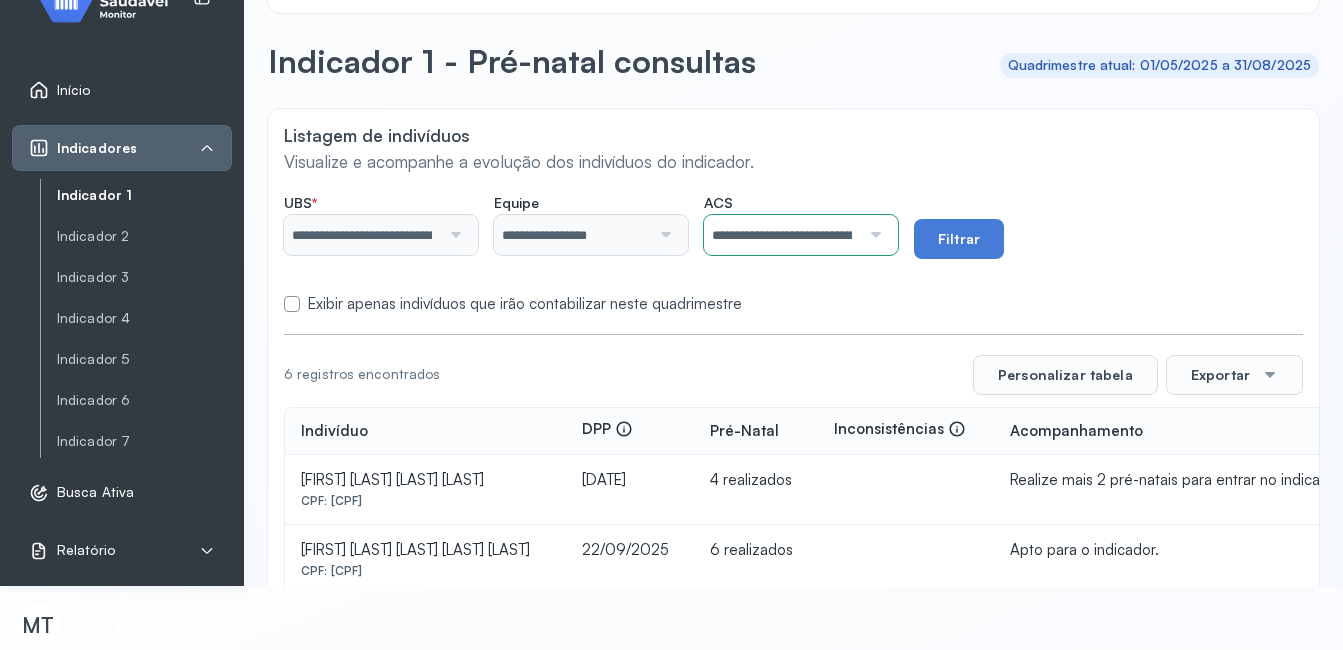 click at bounding box center (873, 235) 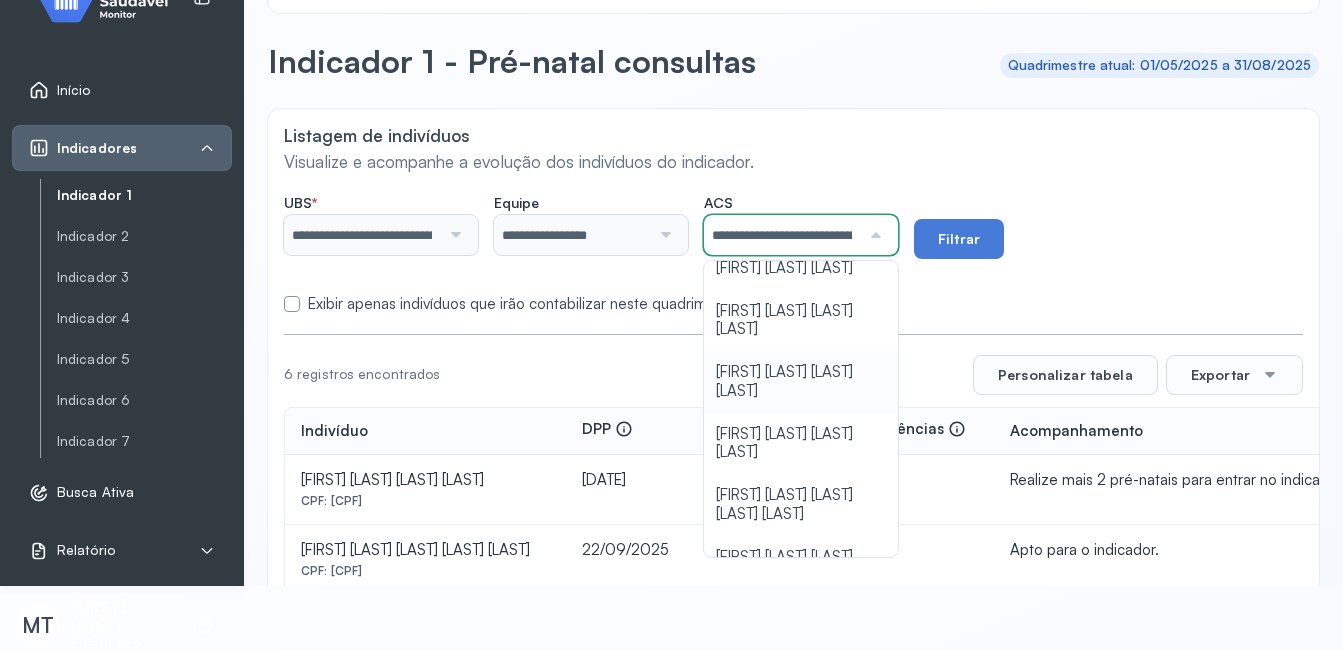 scroll, scrollTop: 0, scrollLeft: 96, axis: horizontal 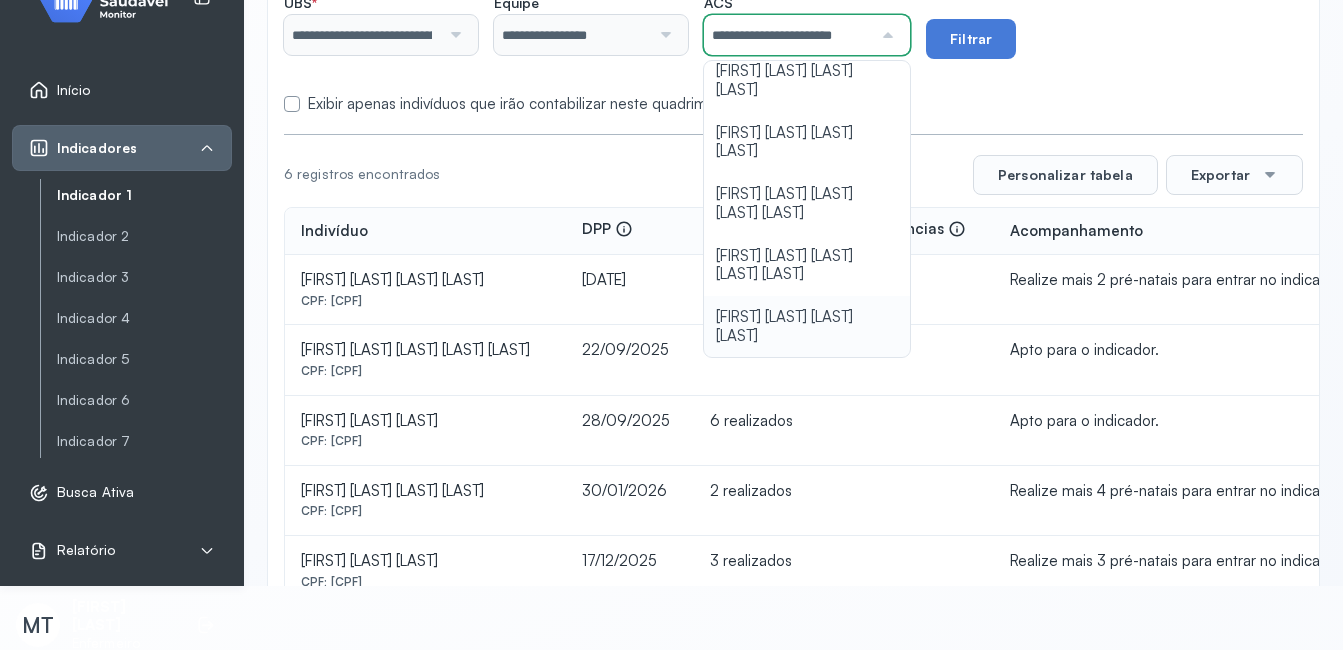 click on "**********" 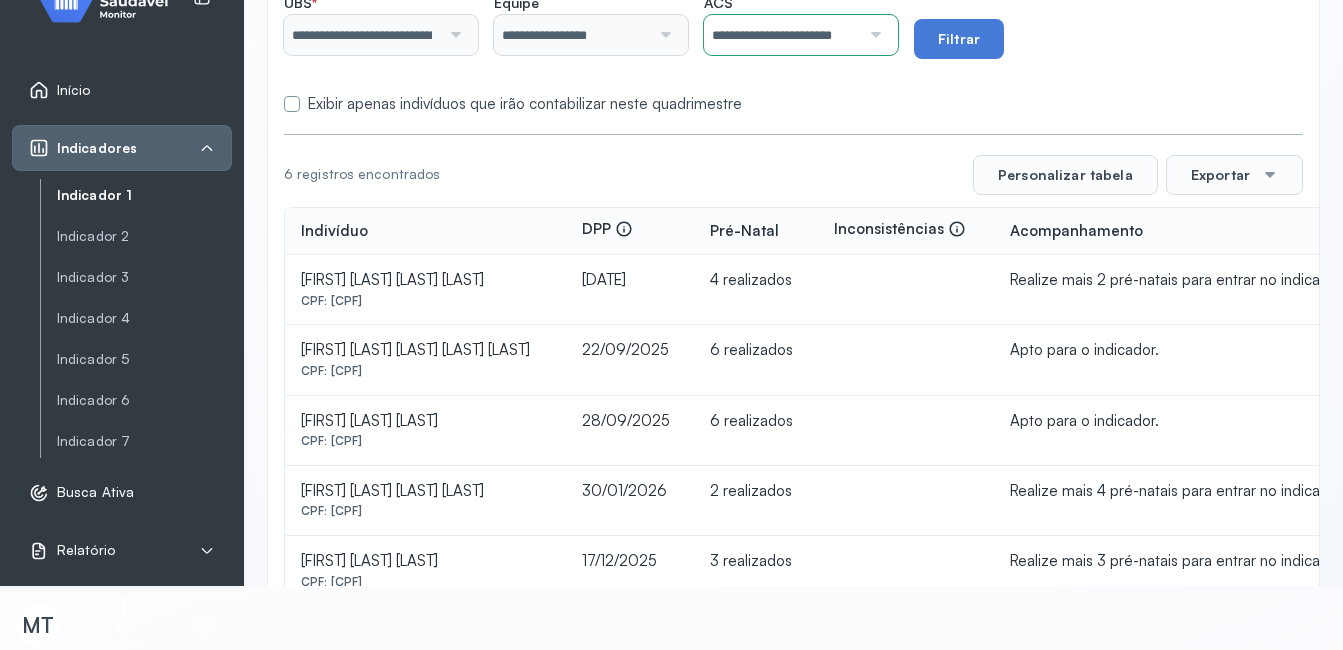 click on "Exibir apenas indivíduos que irão contabilizar neste quadrimestre" at bounding box center (793, 104) 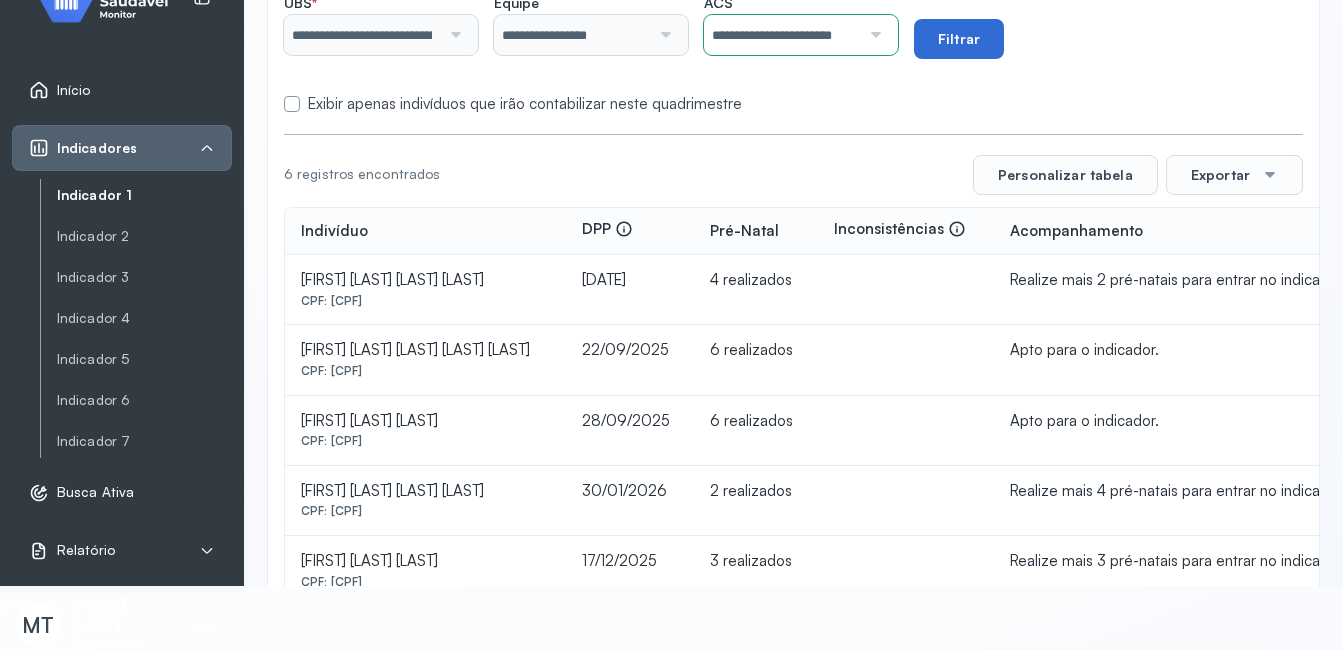 click on "Filtrar" at bounding box center (959, 39) 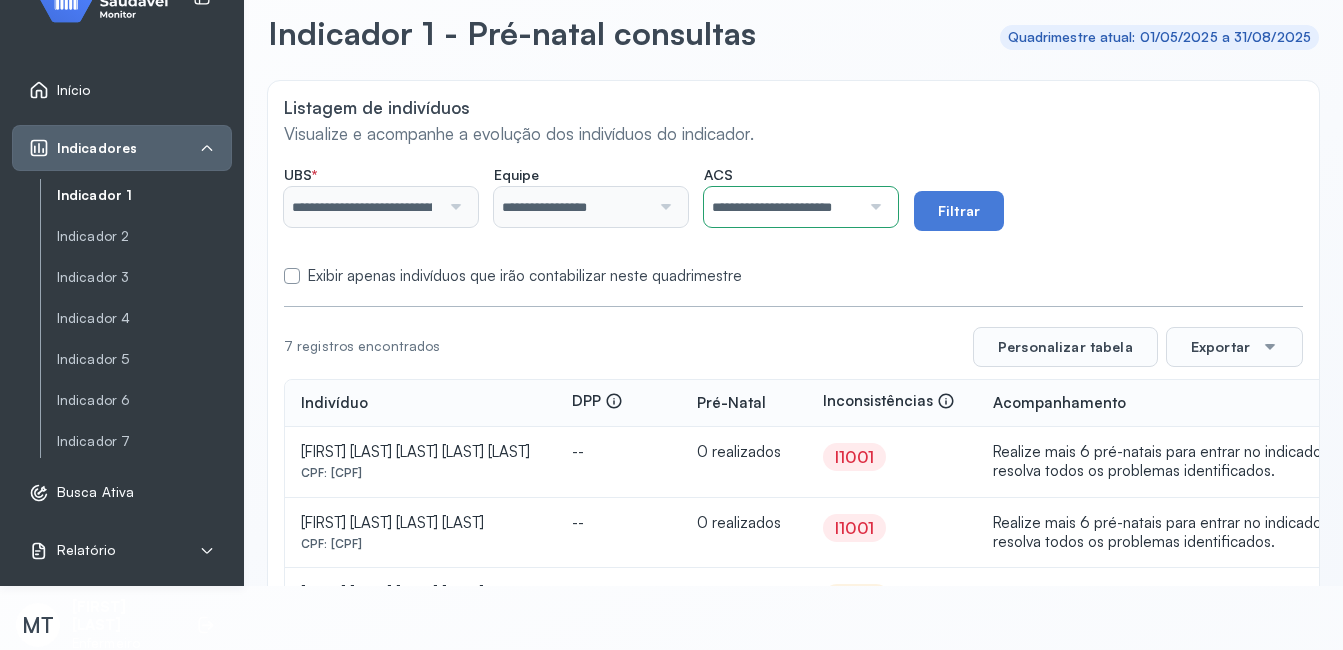 scroll, scrollTop: 0, scrollLeft: 0, axis: both 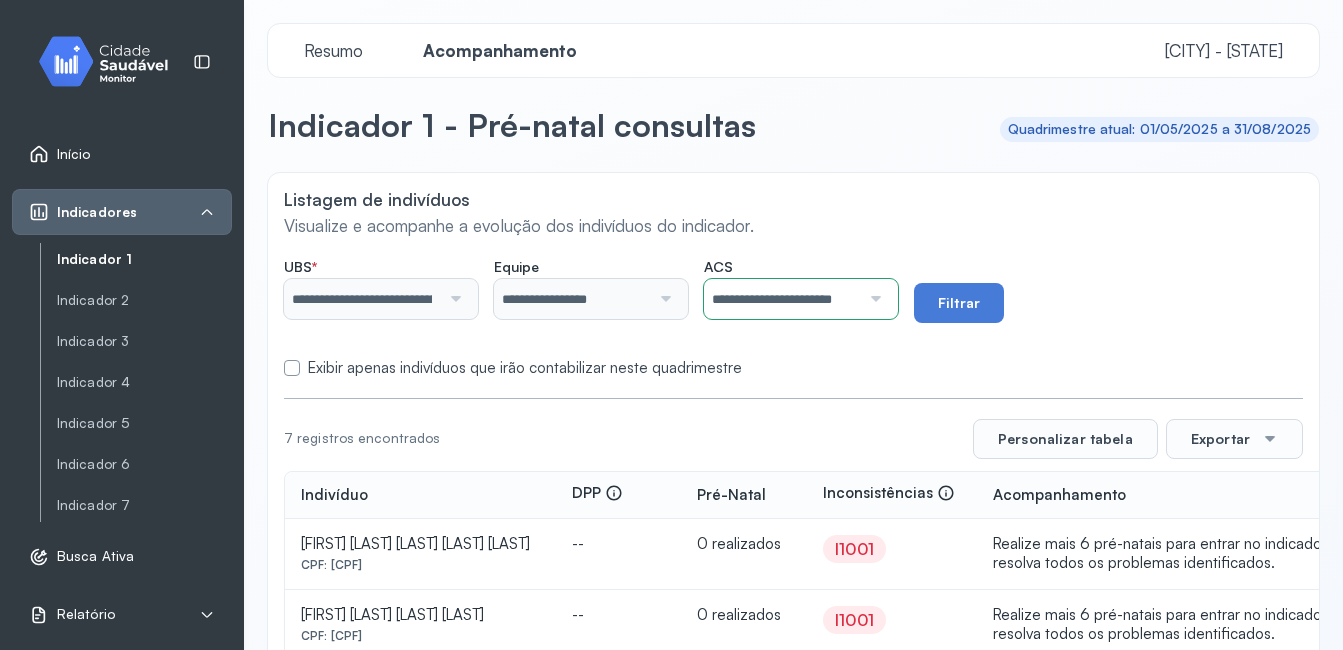 click on "Início" at bounding box center [122, 154] 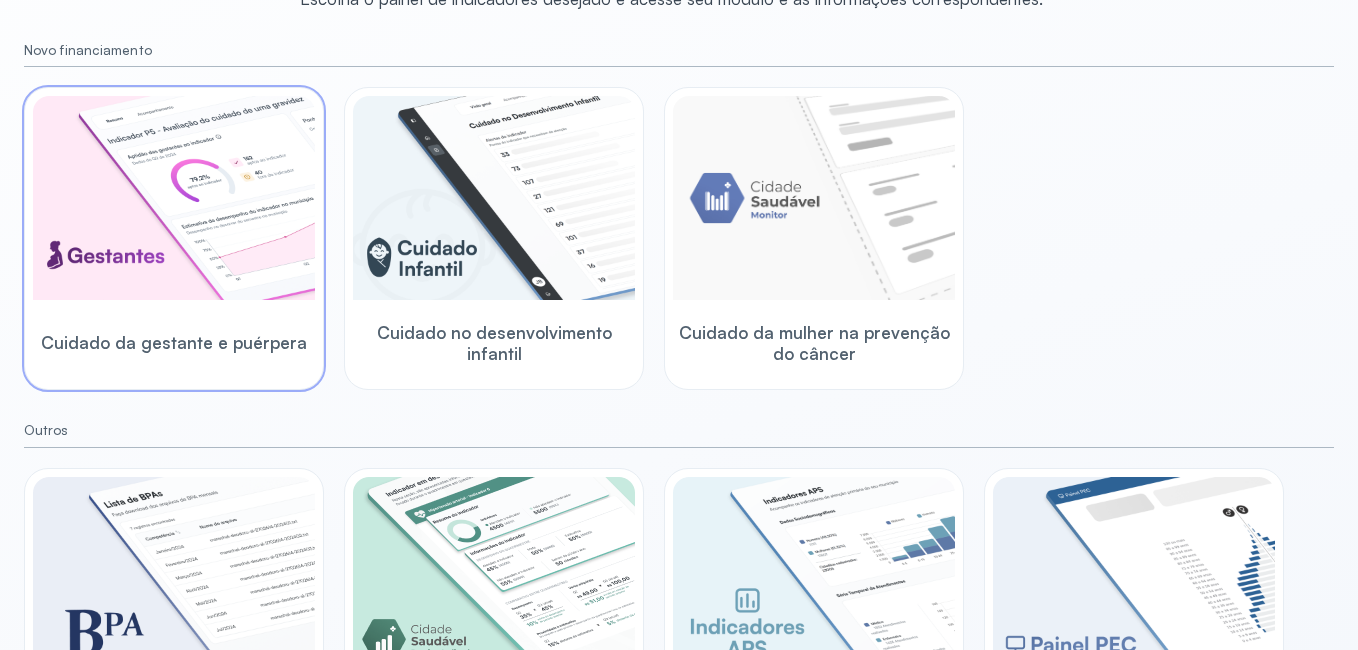 scroll, scrollTop: 0, scrollLeft: 0, axis: both 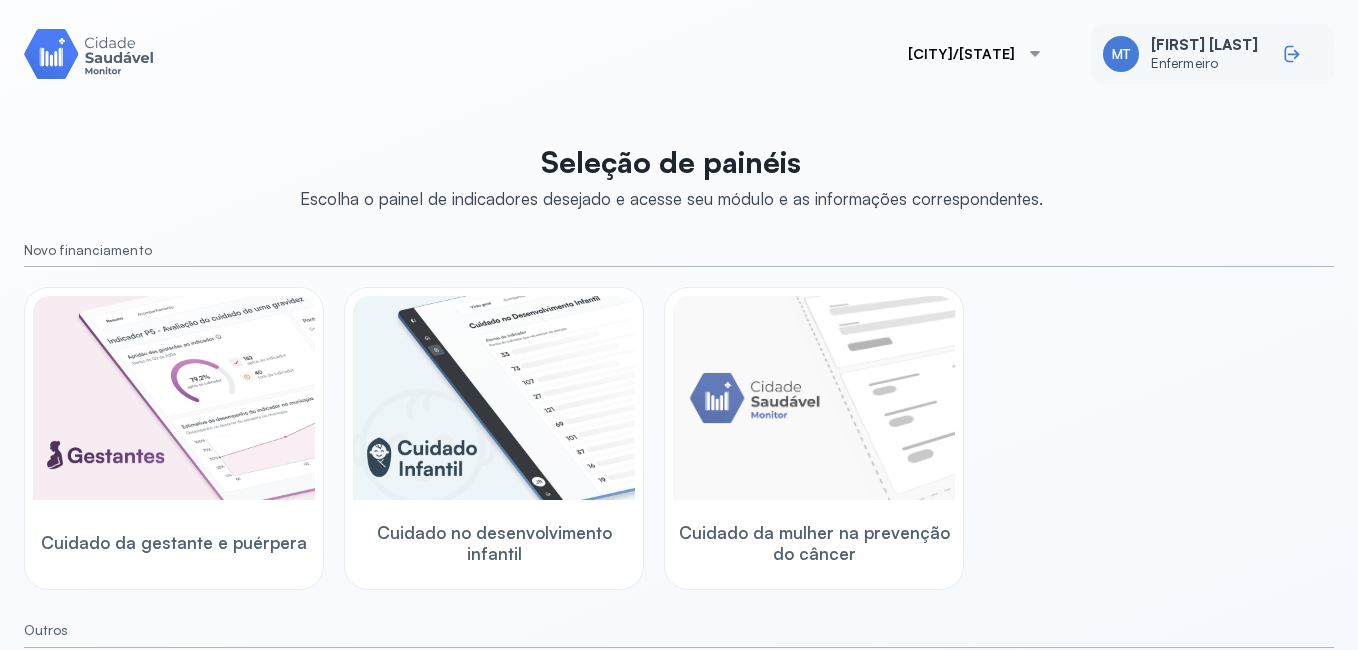 click 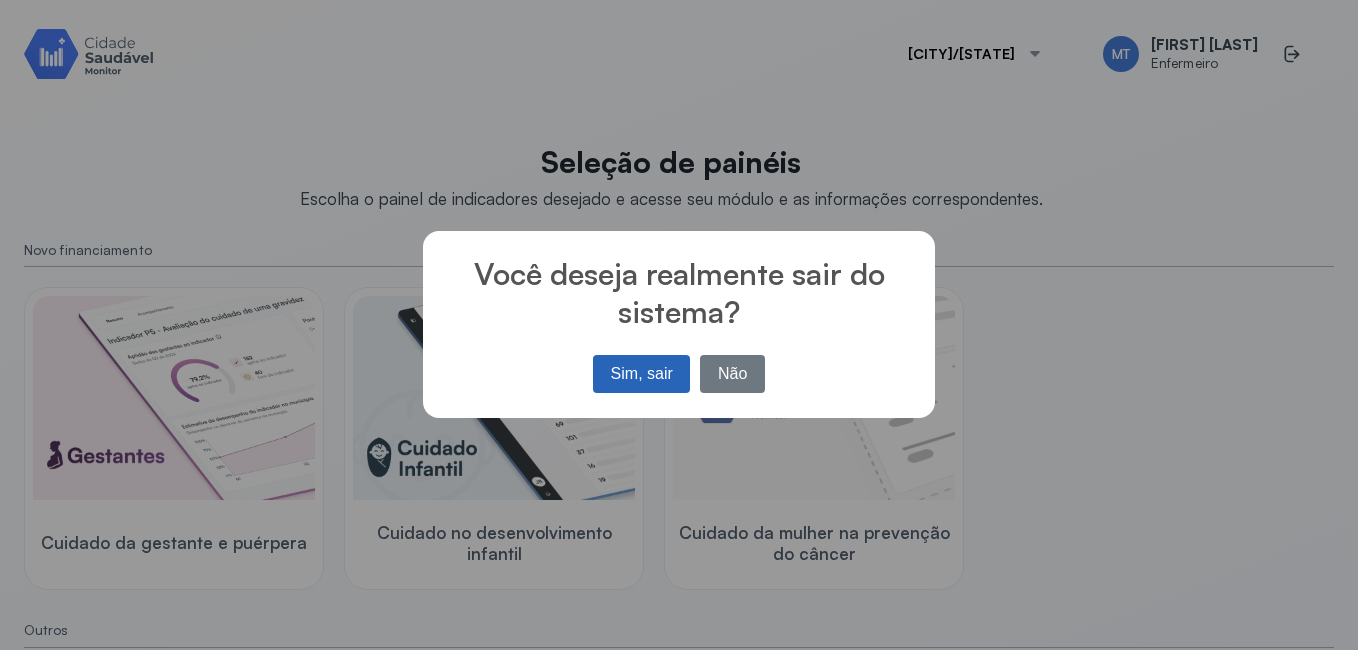 click on "Sim, sair" at bounding box center [641, 374] 